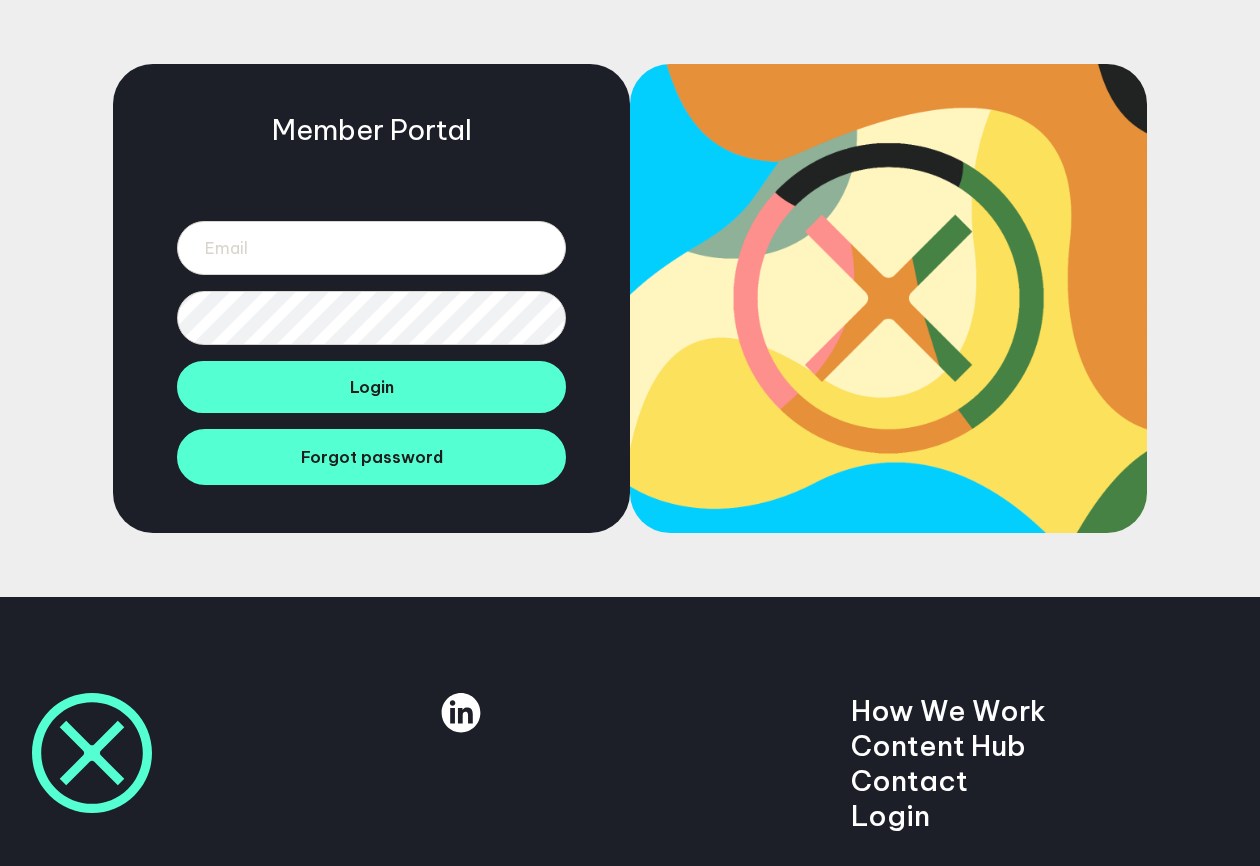 scroll, scrollTop: 0, scrollLeft: 0, axis: both 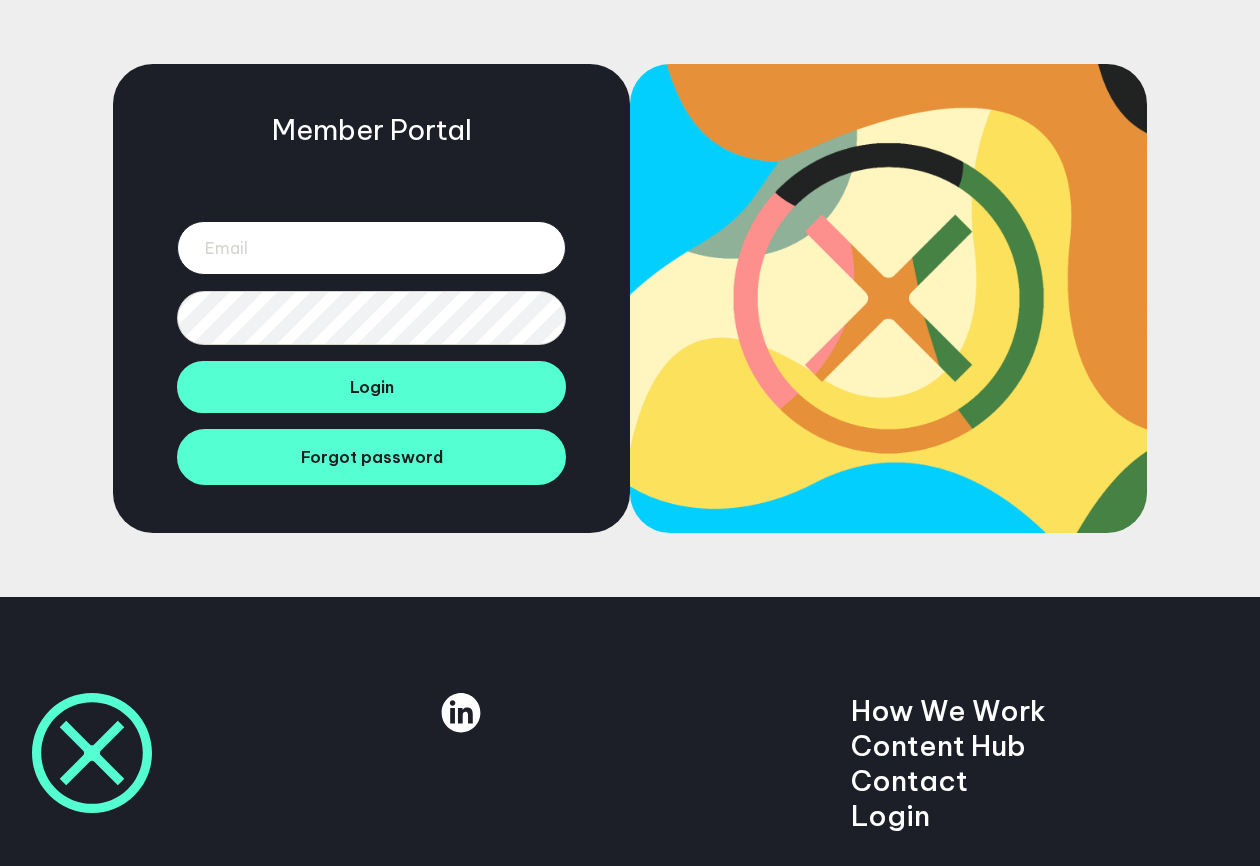 click at bounding box center (371, 248) 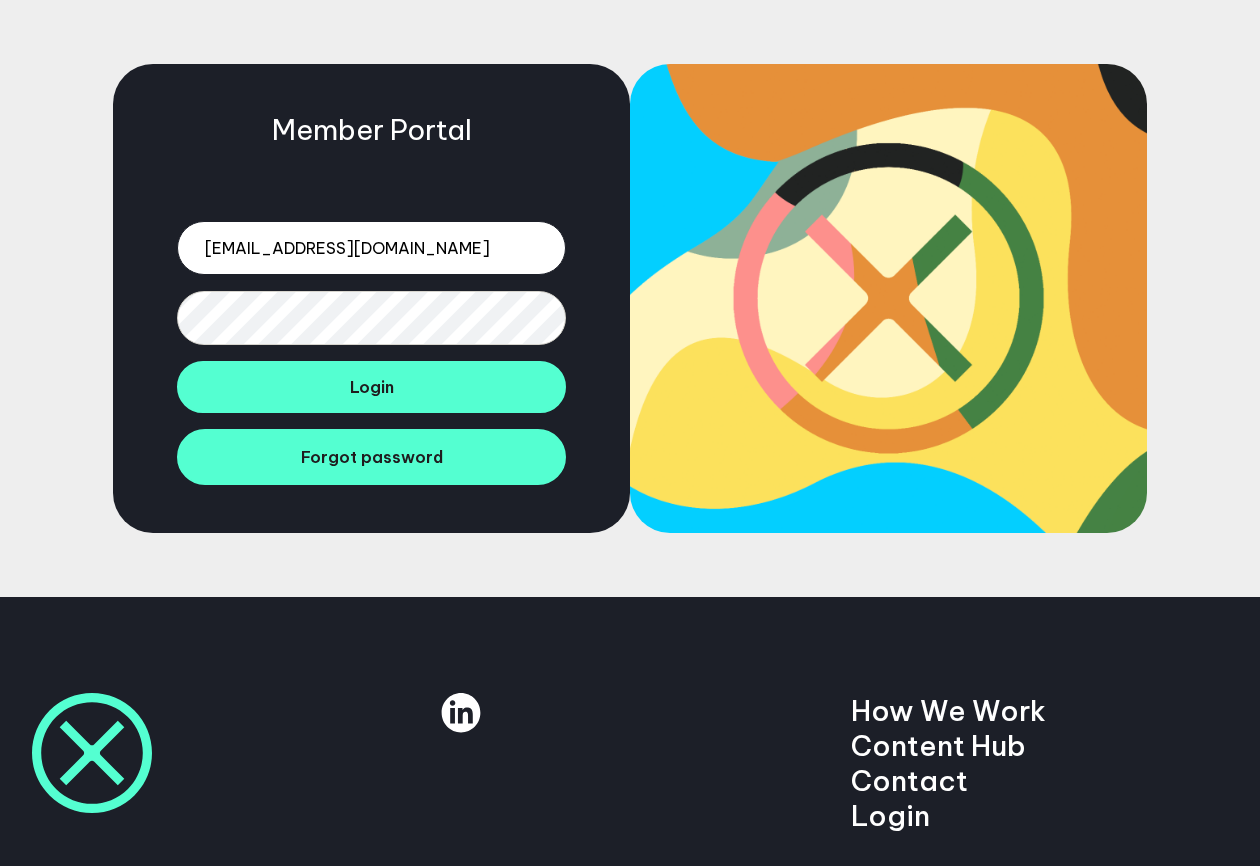 type on "evanlarbi@hotmail.com" 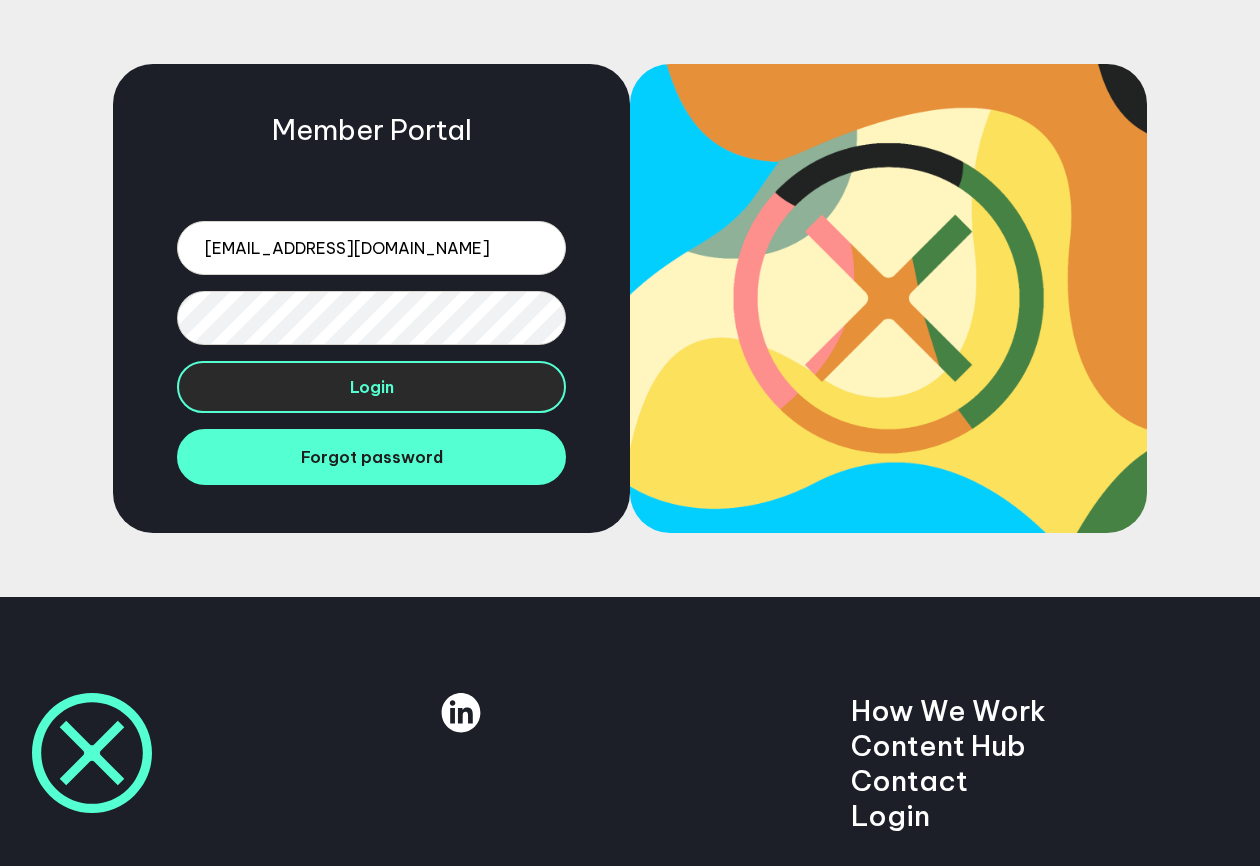 click on "Login" at bounding box center (372, 387) 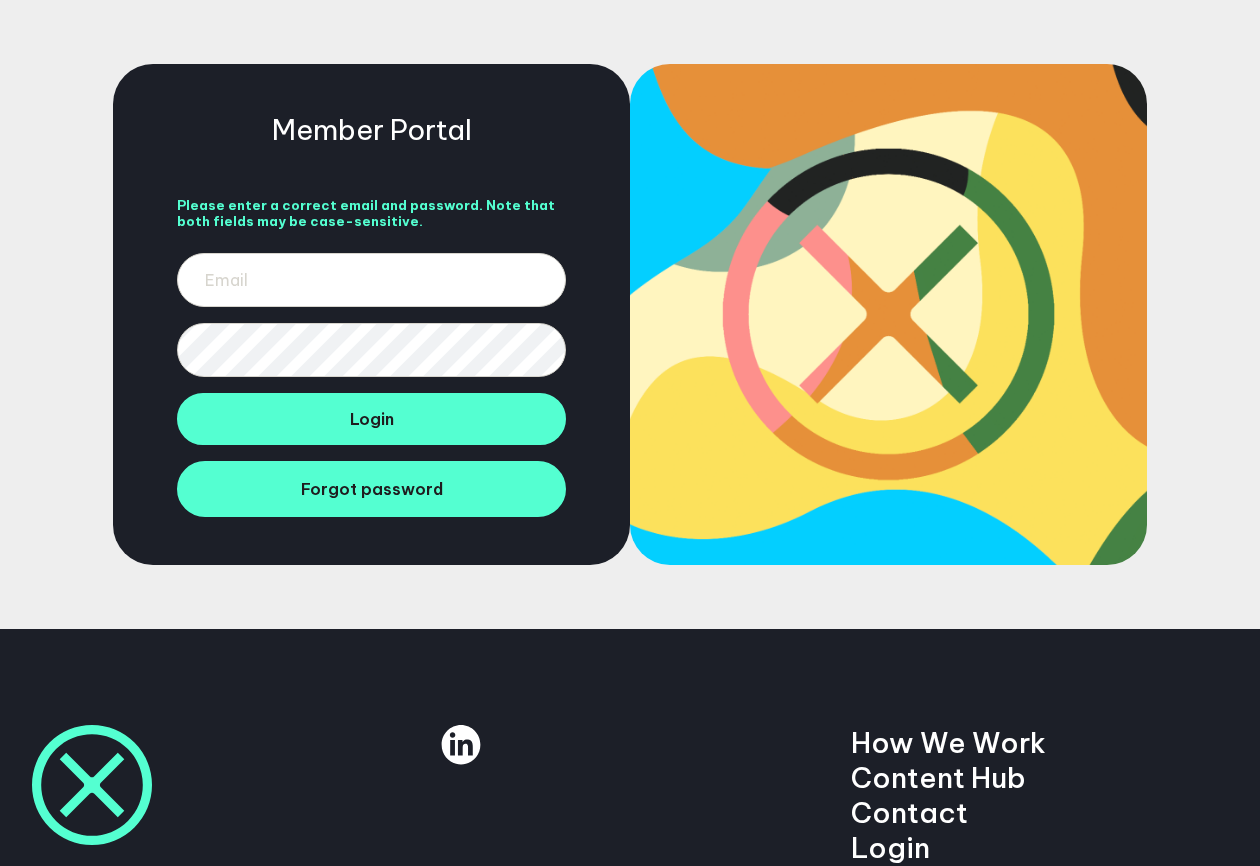 scroll, scrollTop: 0, scrollLeft: 0, axis: both 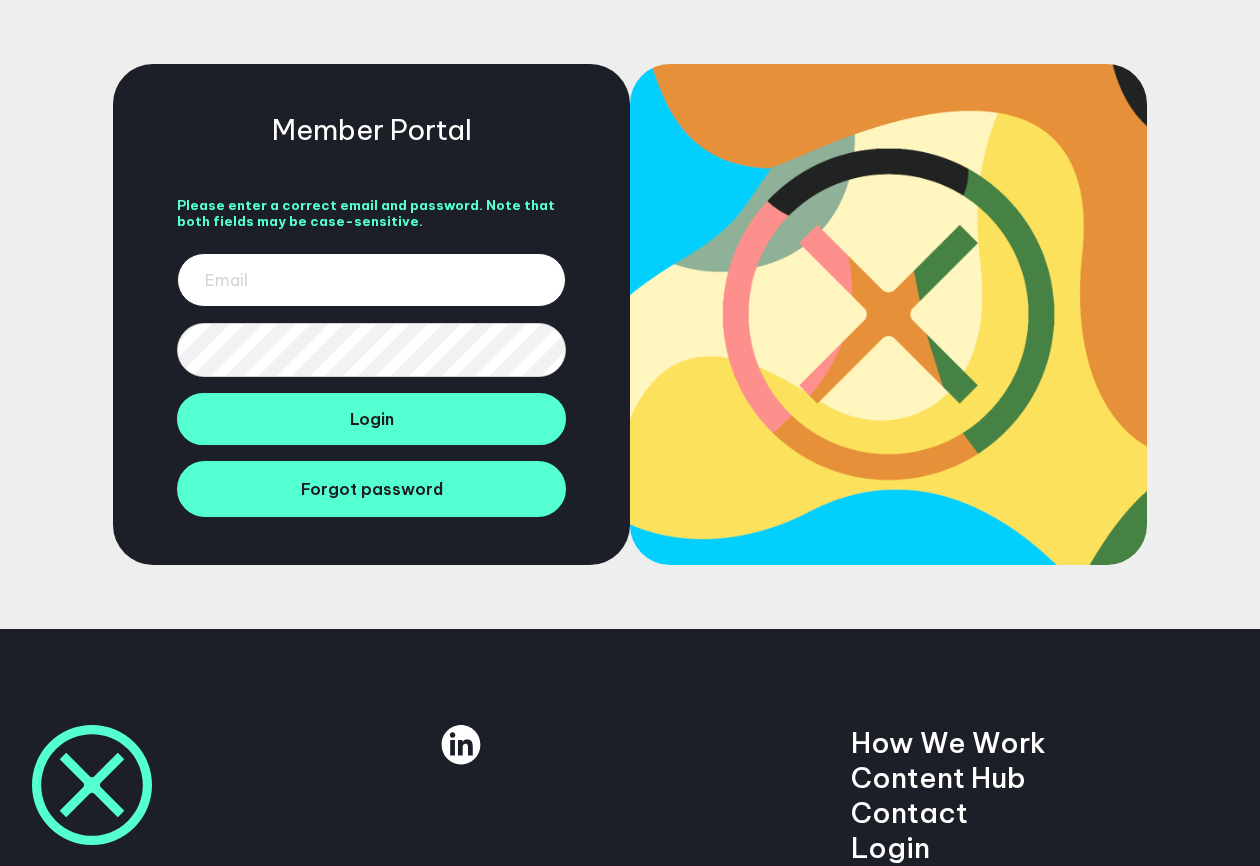click at bounding box center (371, 280) 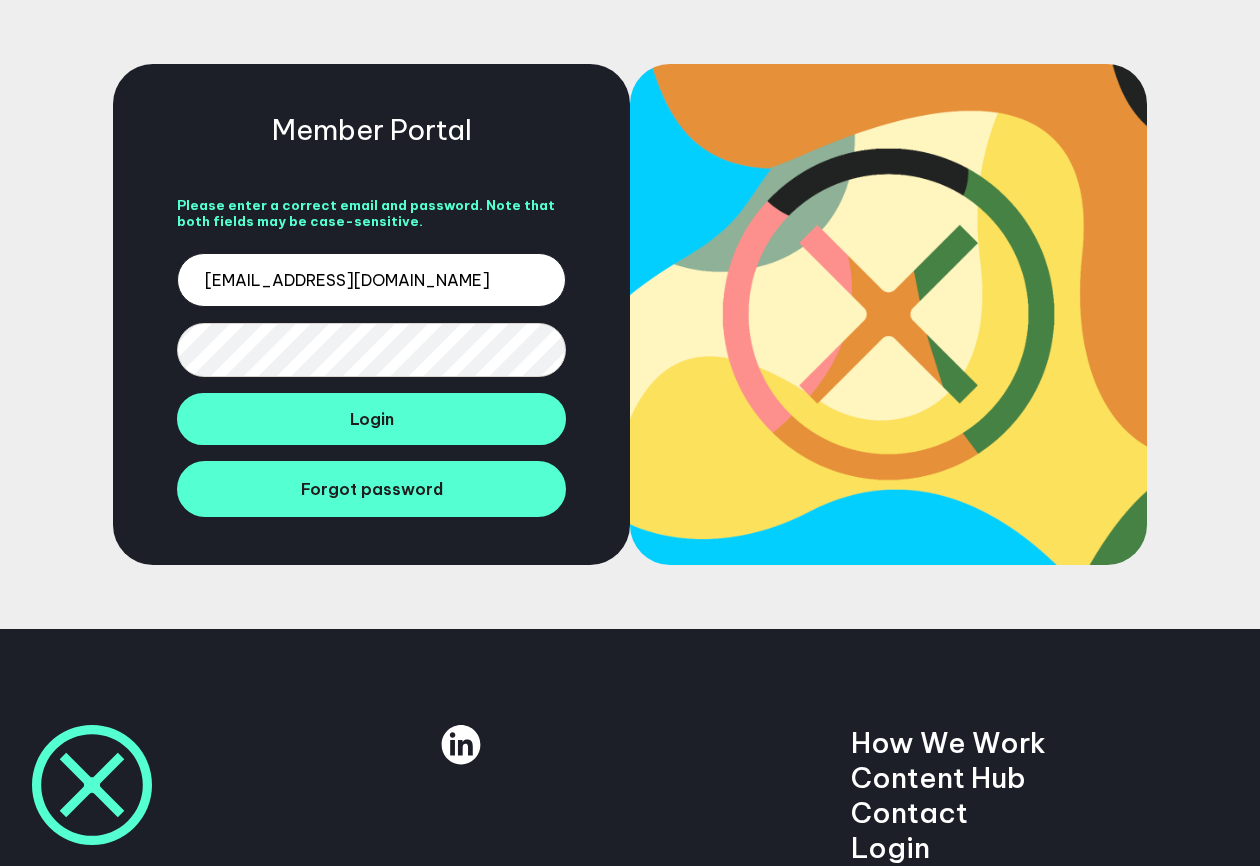 type on "evanlarbi@hotmail.com" 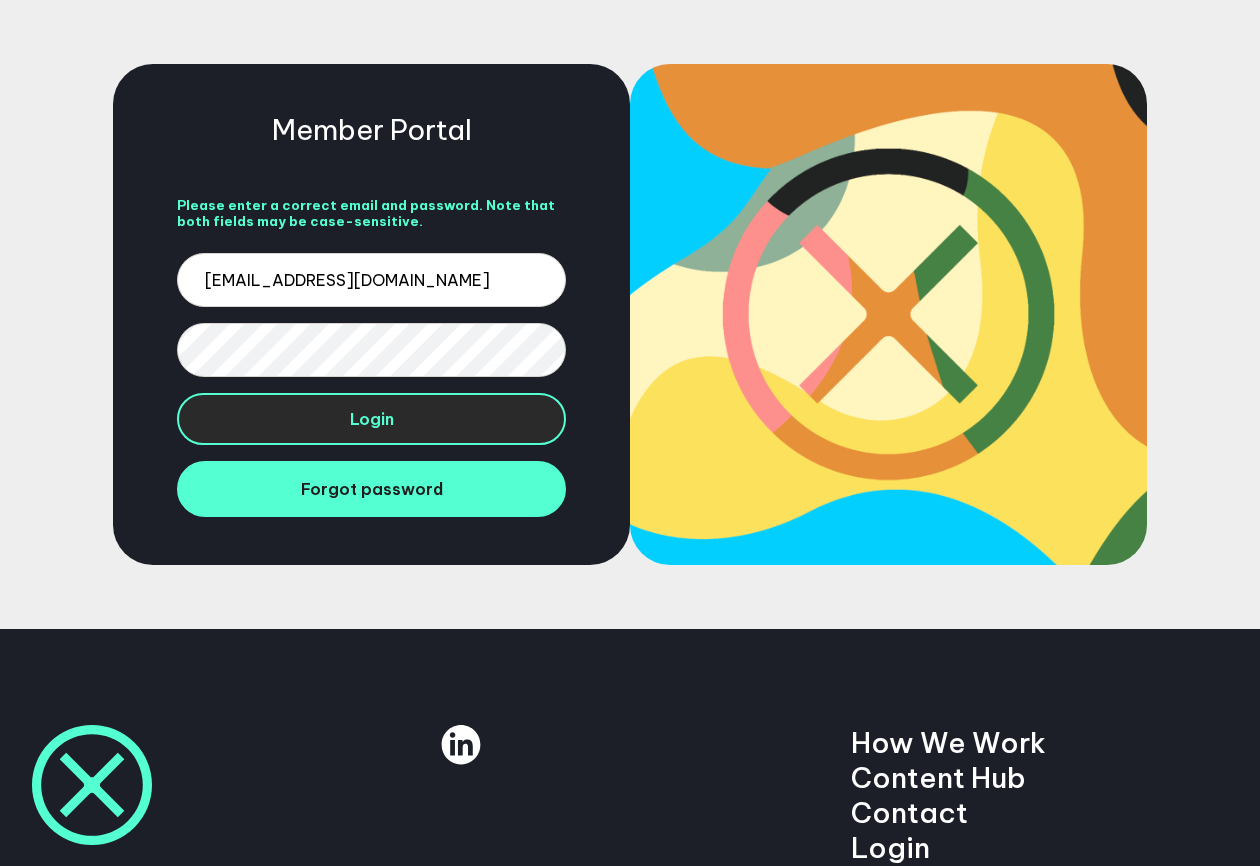 click on "Login" at bounding box center [371, 419] 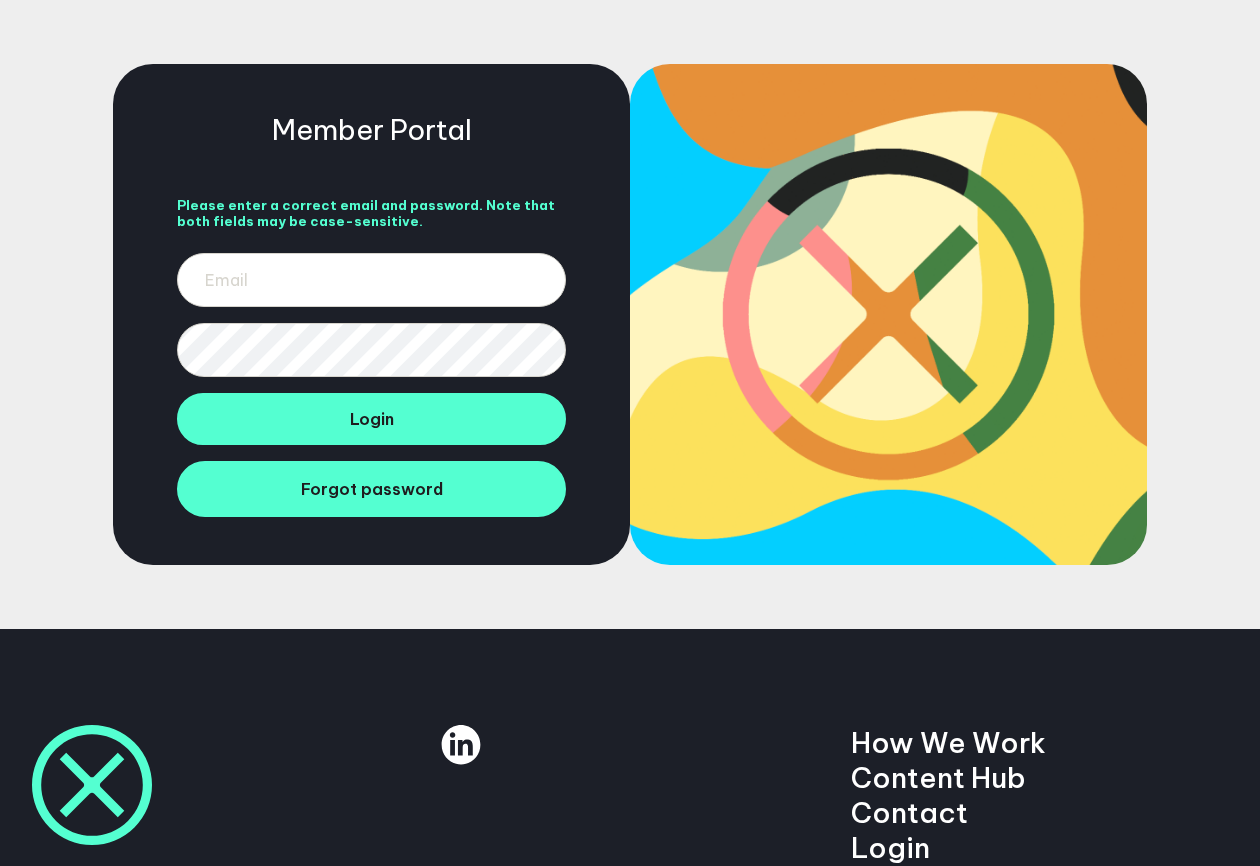 scroll, scrollTop: 0, scrollLeft: 0, axis: both 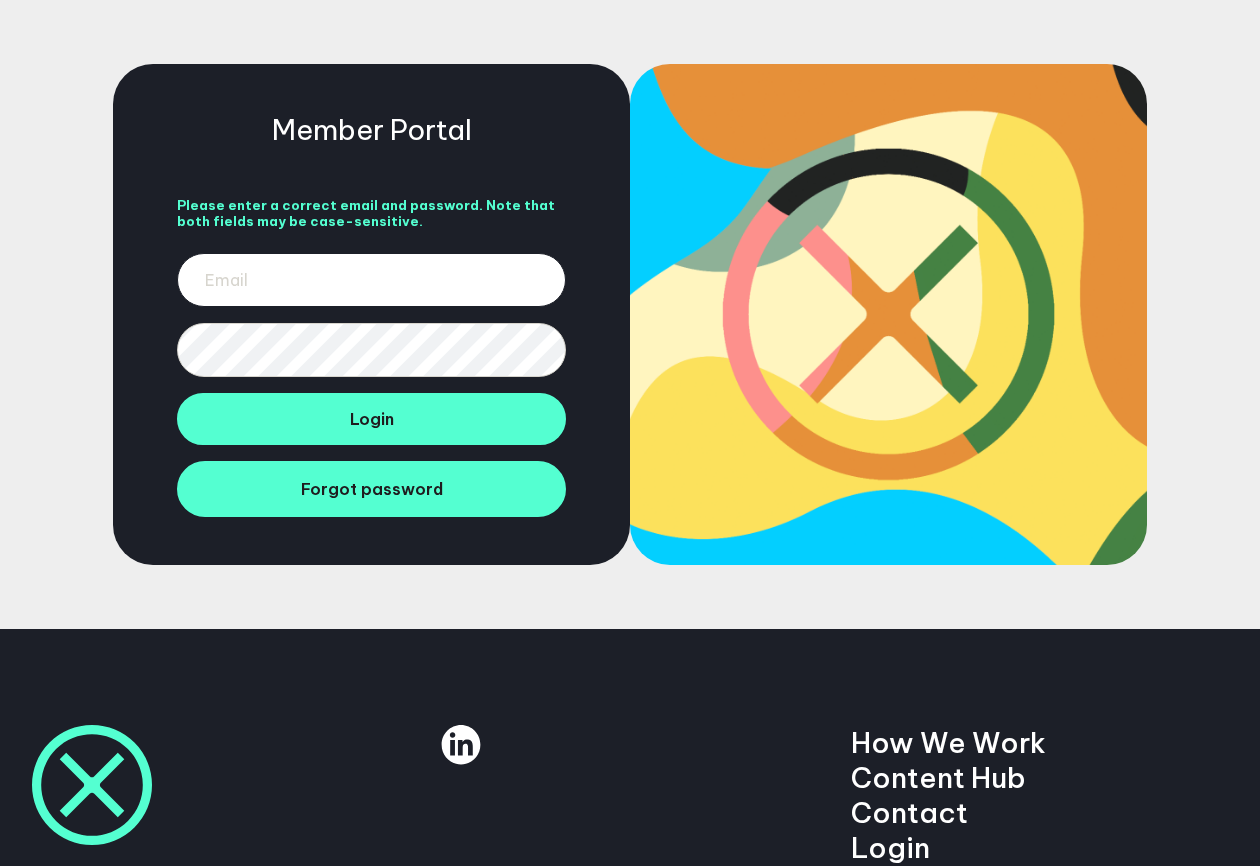click at bounding box center [371, 280] 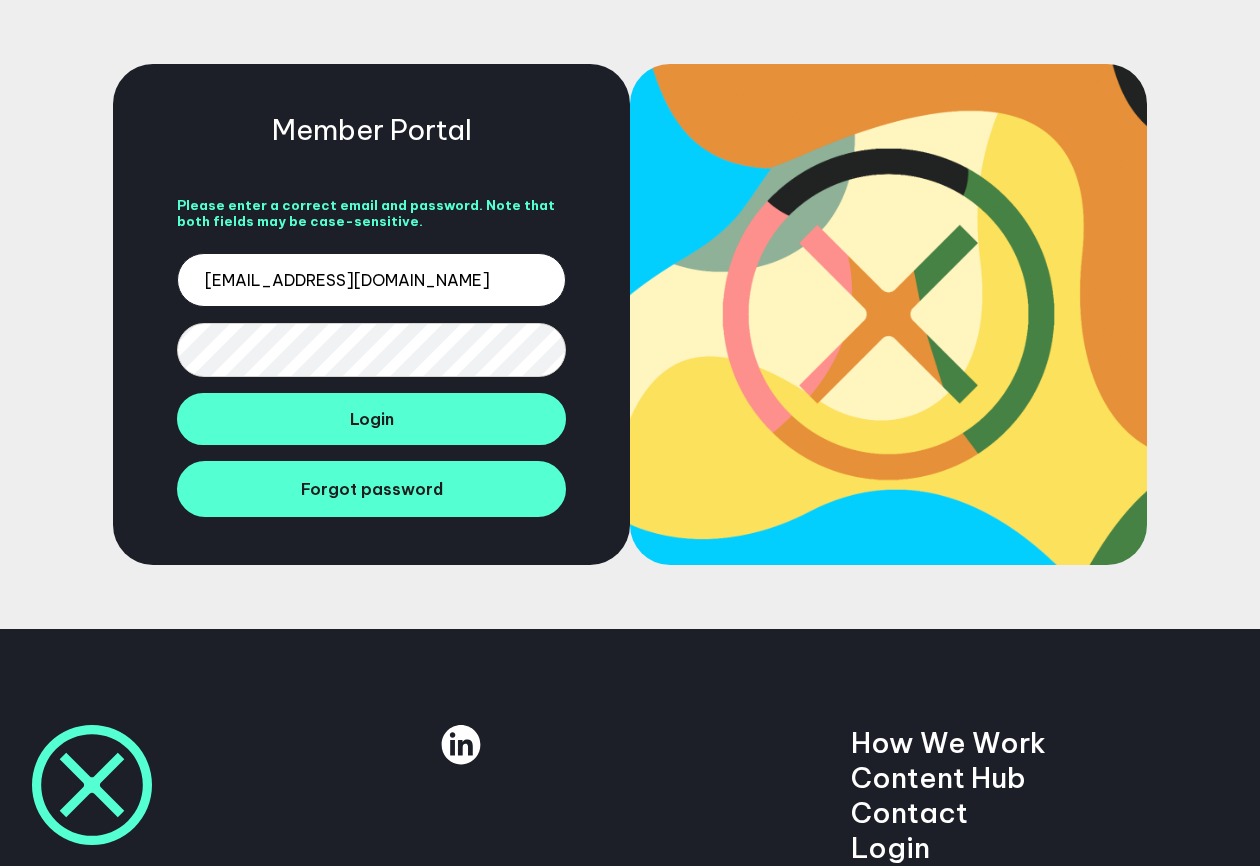 type on "evan@studiojunction.io" 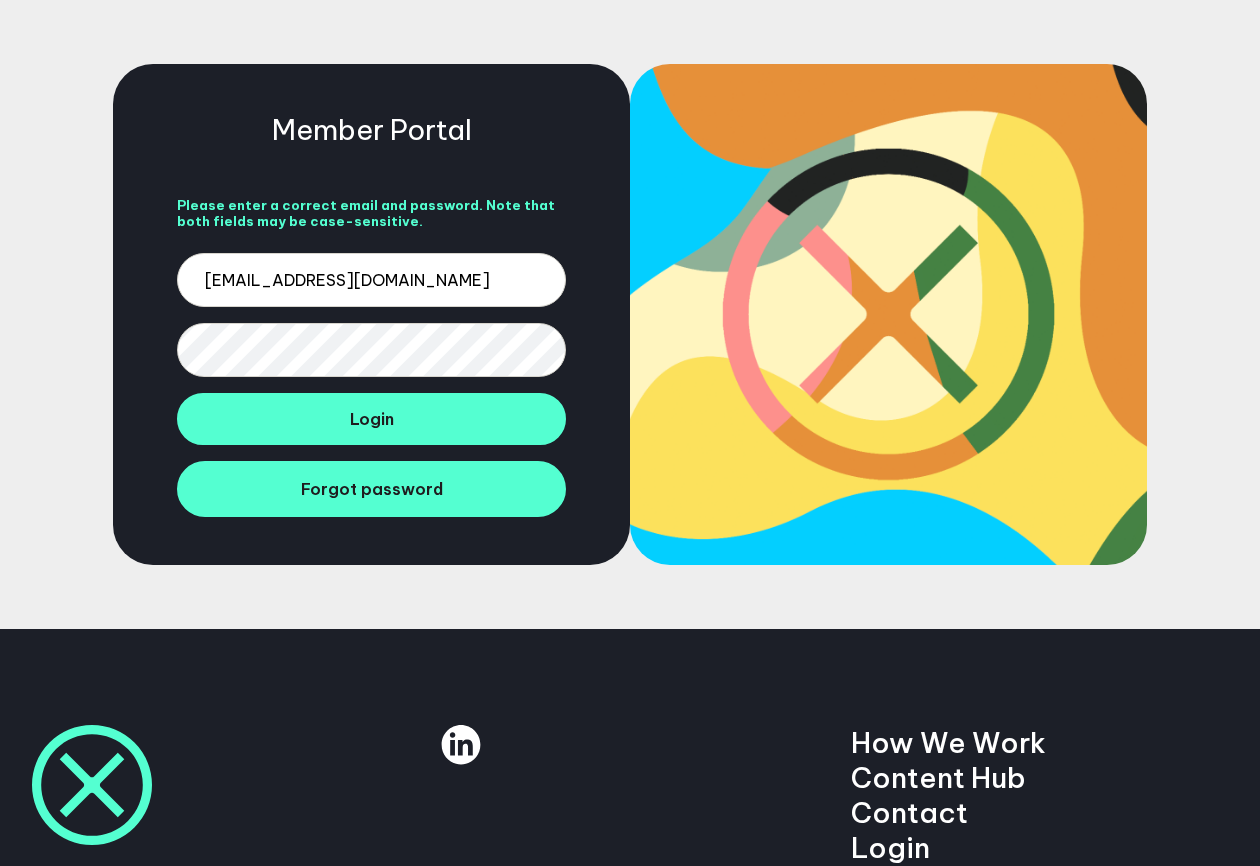 click on "Member Portal Please enter a correct email and password. Note that both fields may be case-sensitive. evan@studiojunction.io Login Forgot password" at bounding box center [630, 314] 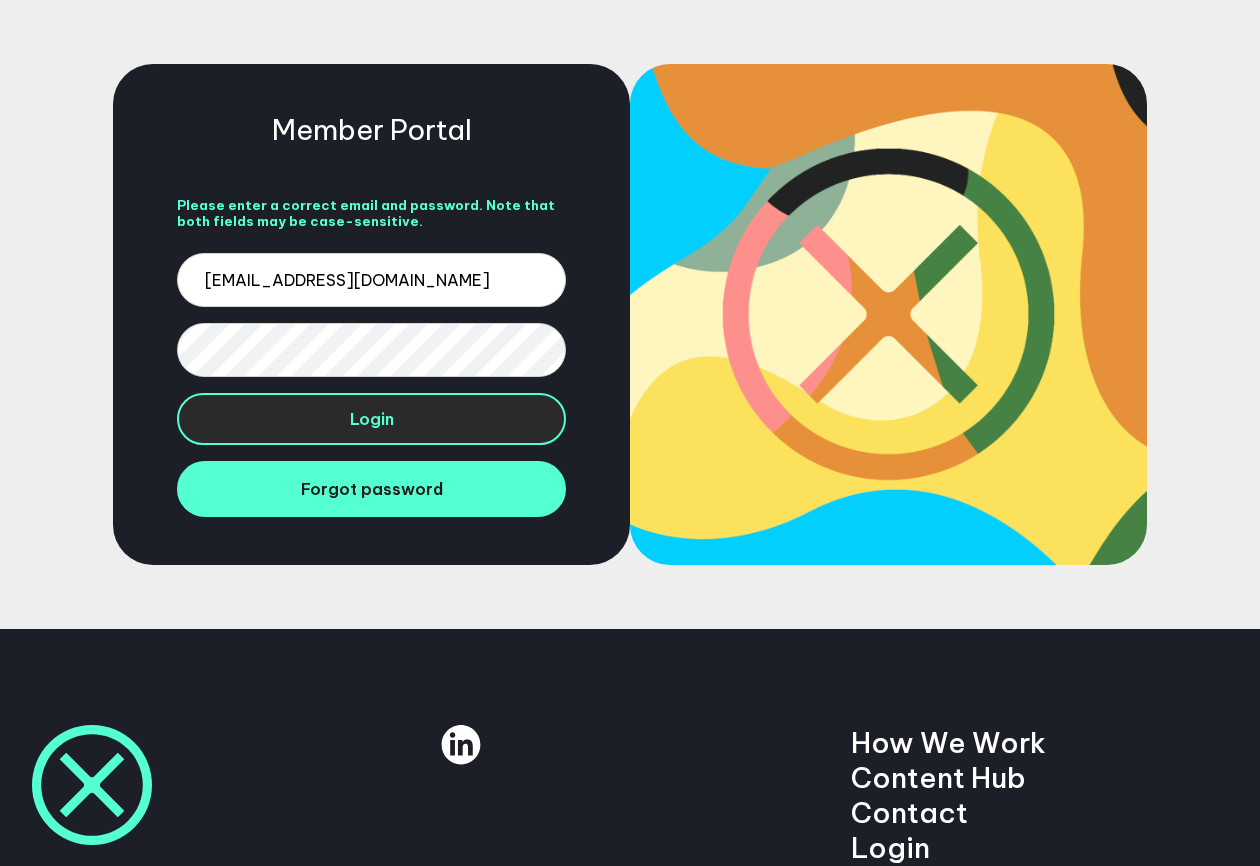 click on "Login" at bounding box center (372, 419) 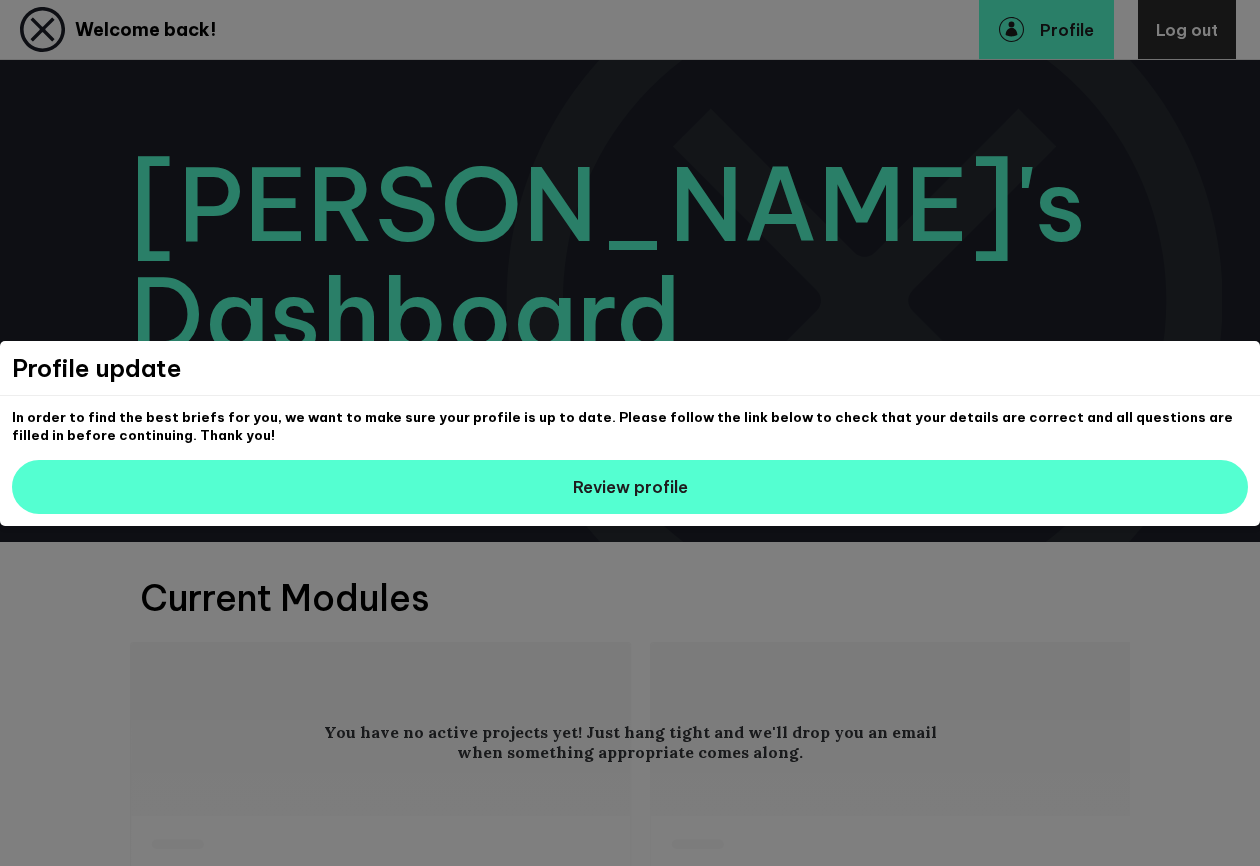 scroll, scrollTop: 0, scrollLeft: 0, axis: both 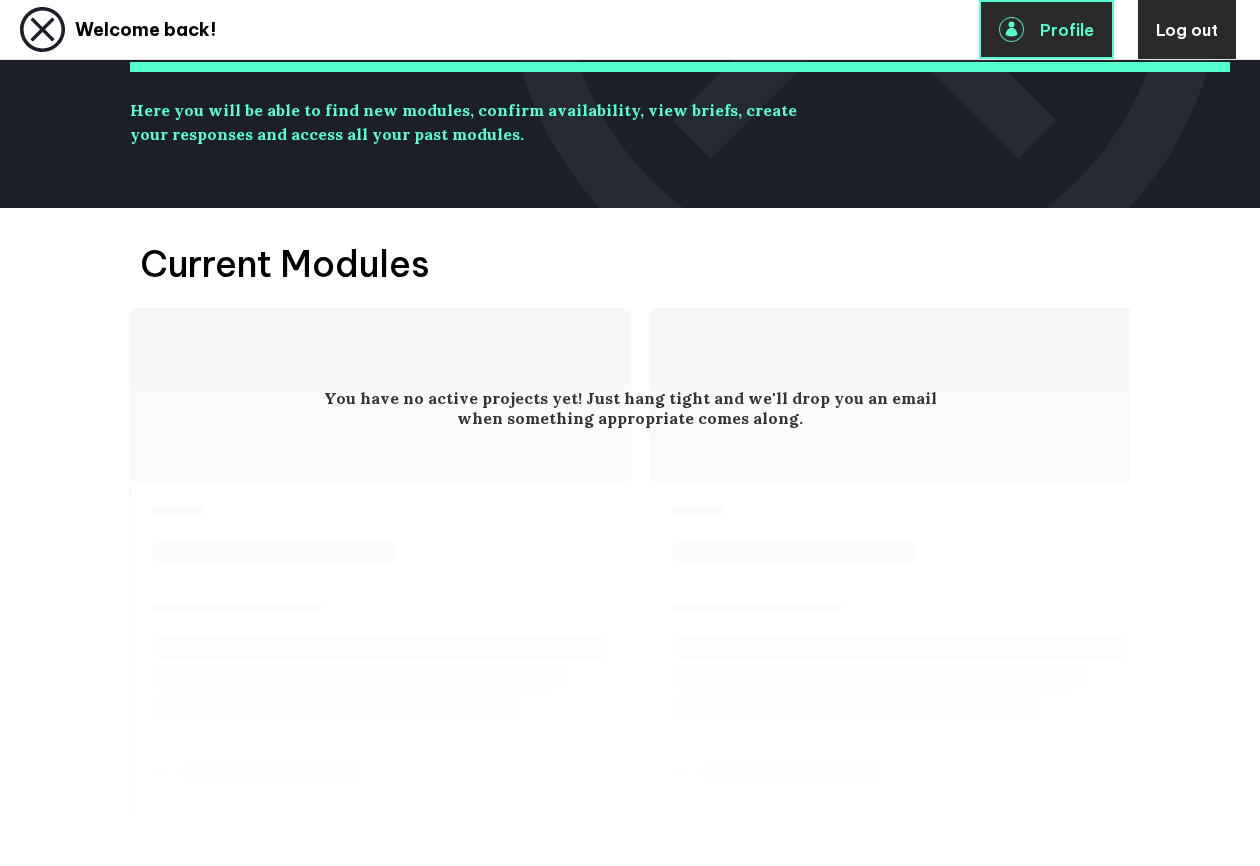 click on "Profile" at bounding box center (1046, 29) 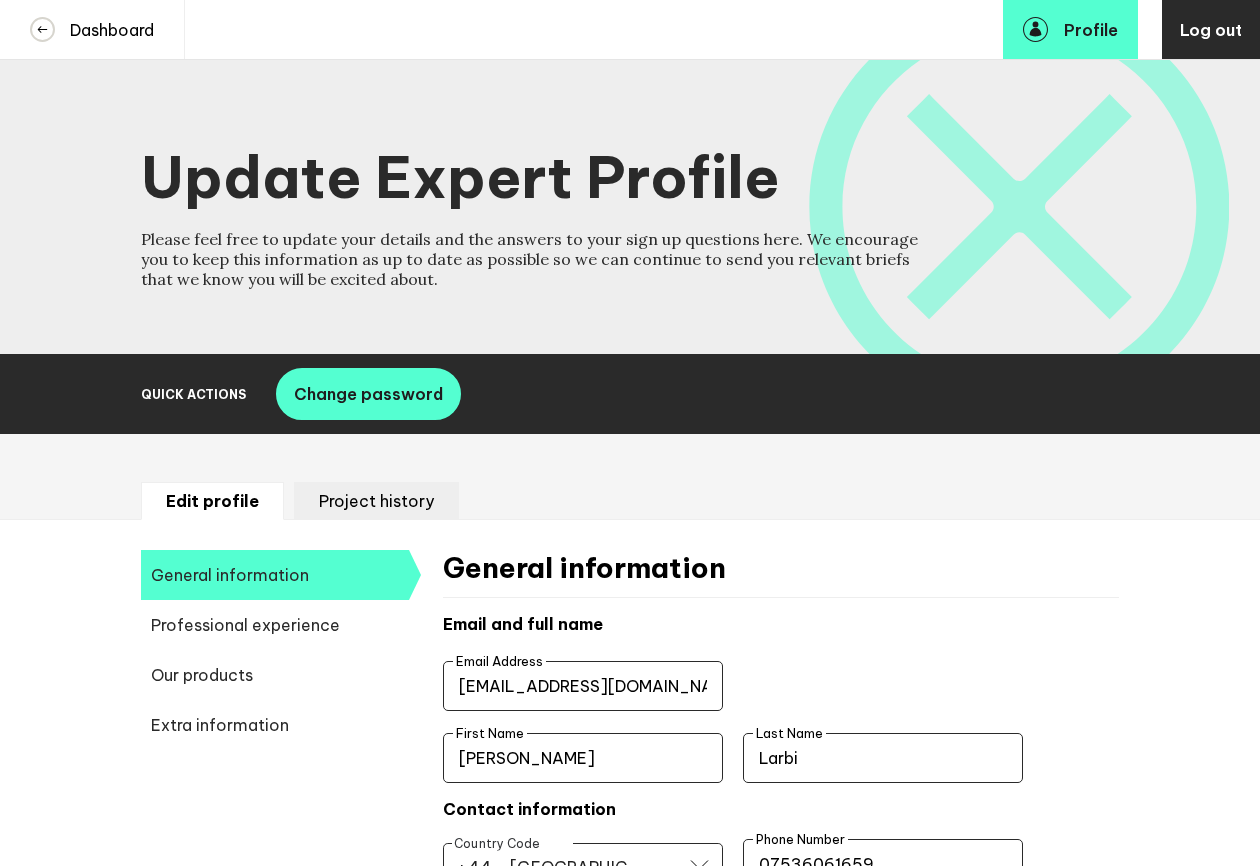 select on "19089" 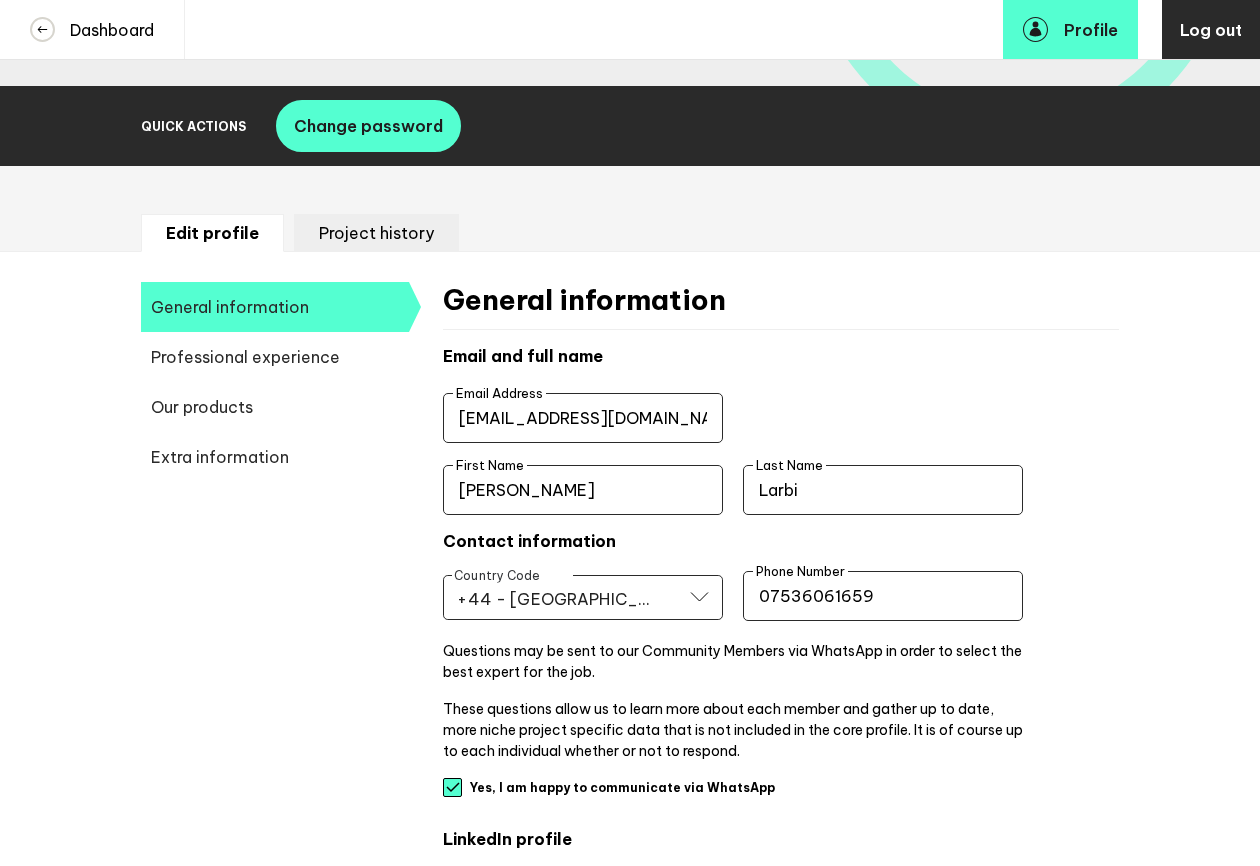 scroll, scrollTop: 307, scrollLeft: 0, axis: vertical 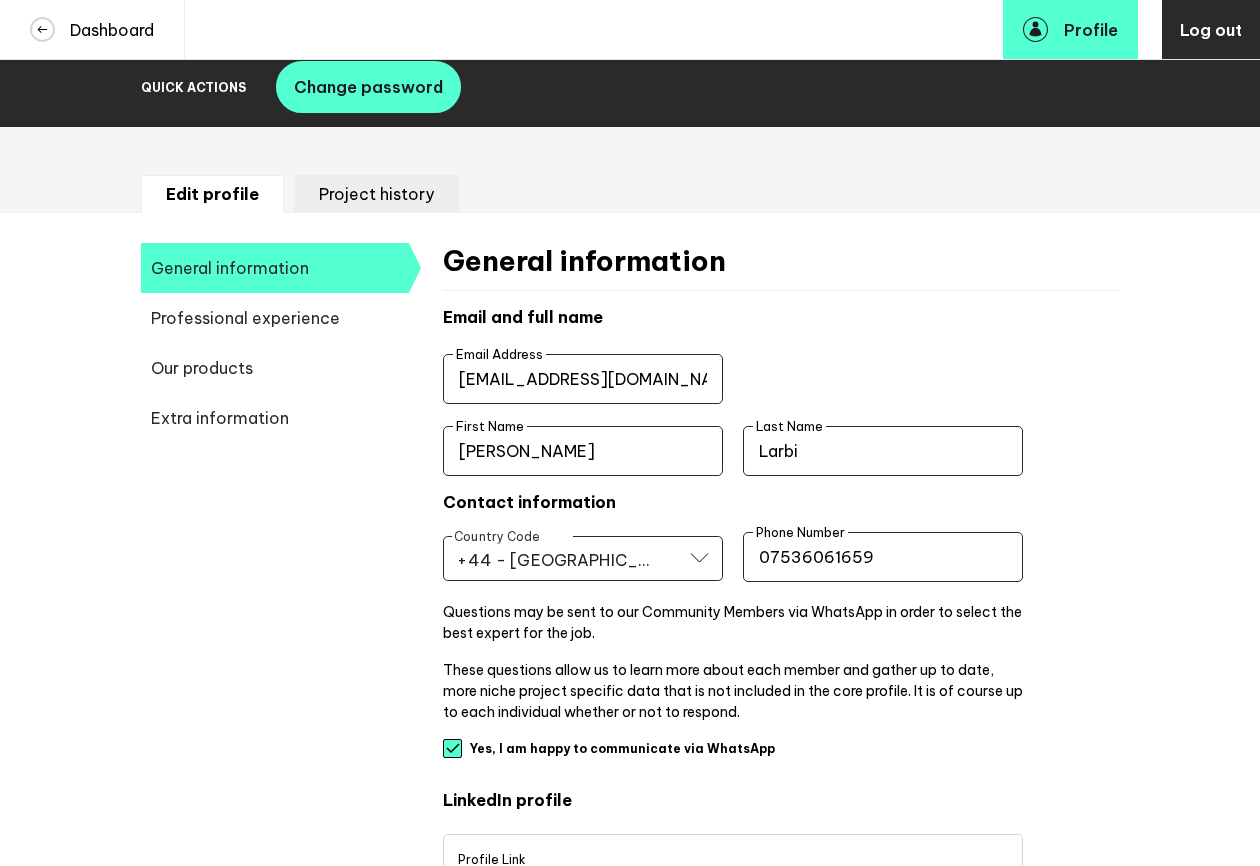 click on "Our products" at bounding box center (275, 368) 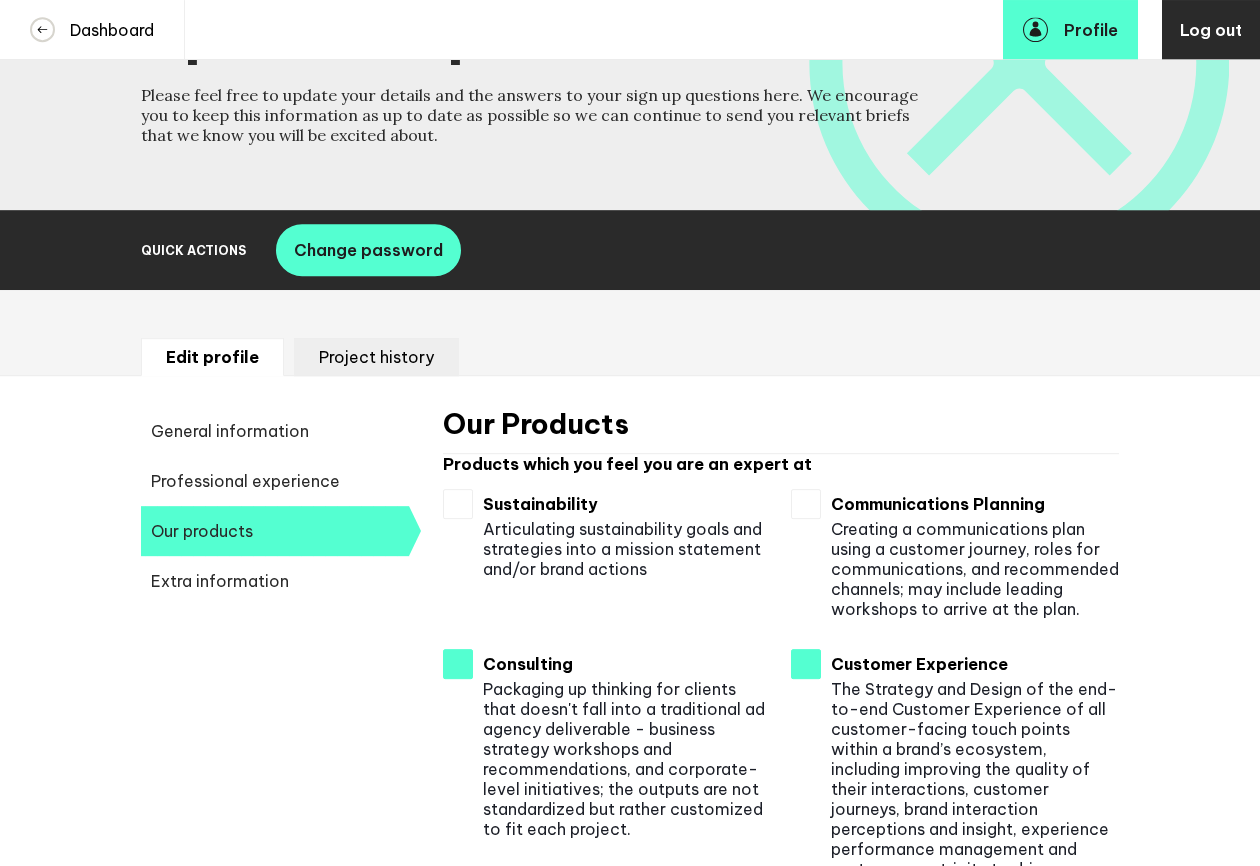 scroll, scrollTop: 199, scrollLeft: 0, axis: vertical 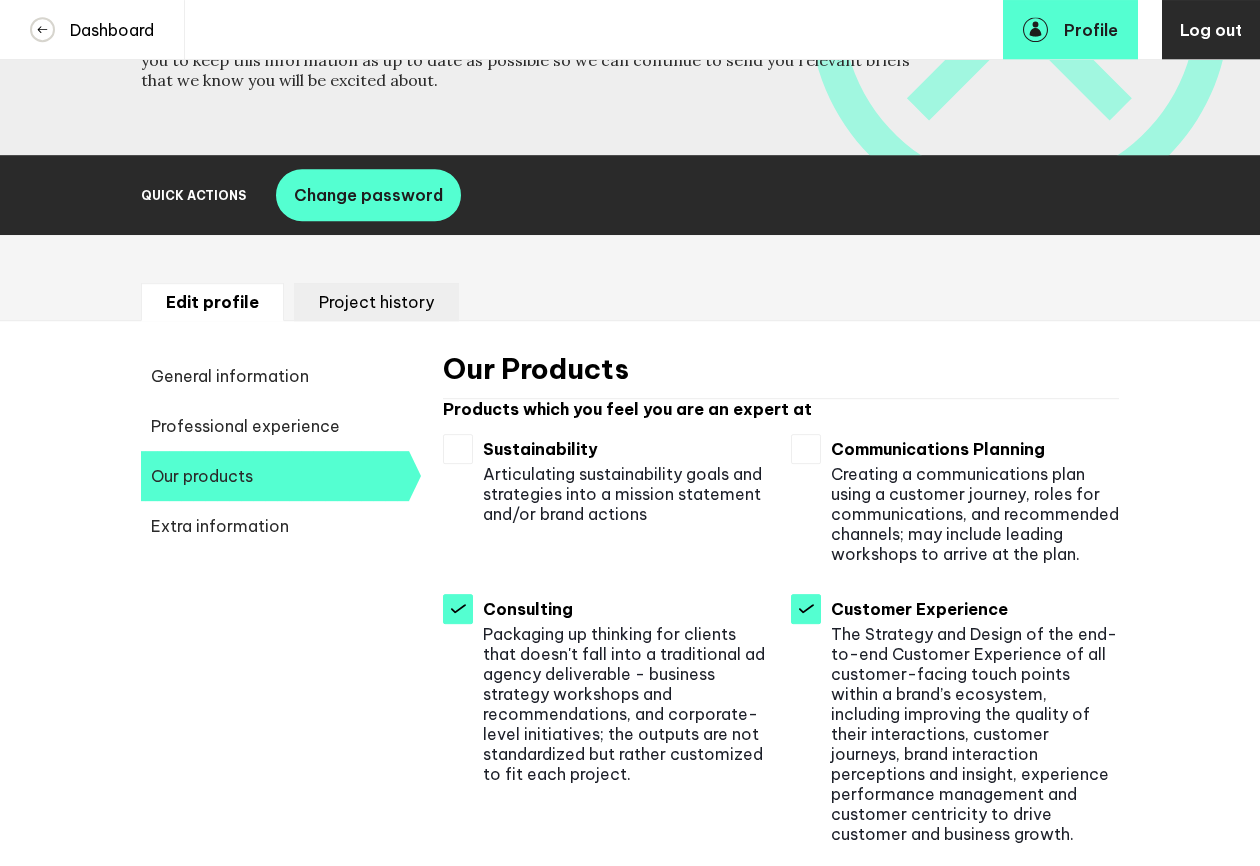 click on "Extra information" at bounding box center (275, 526) 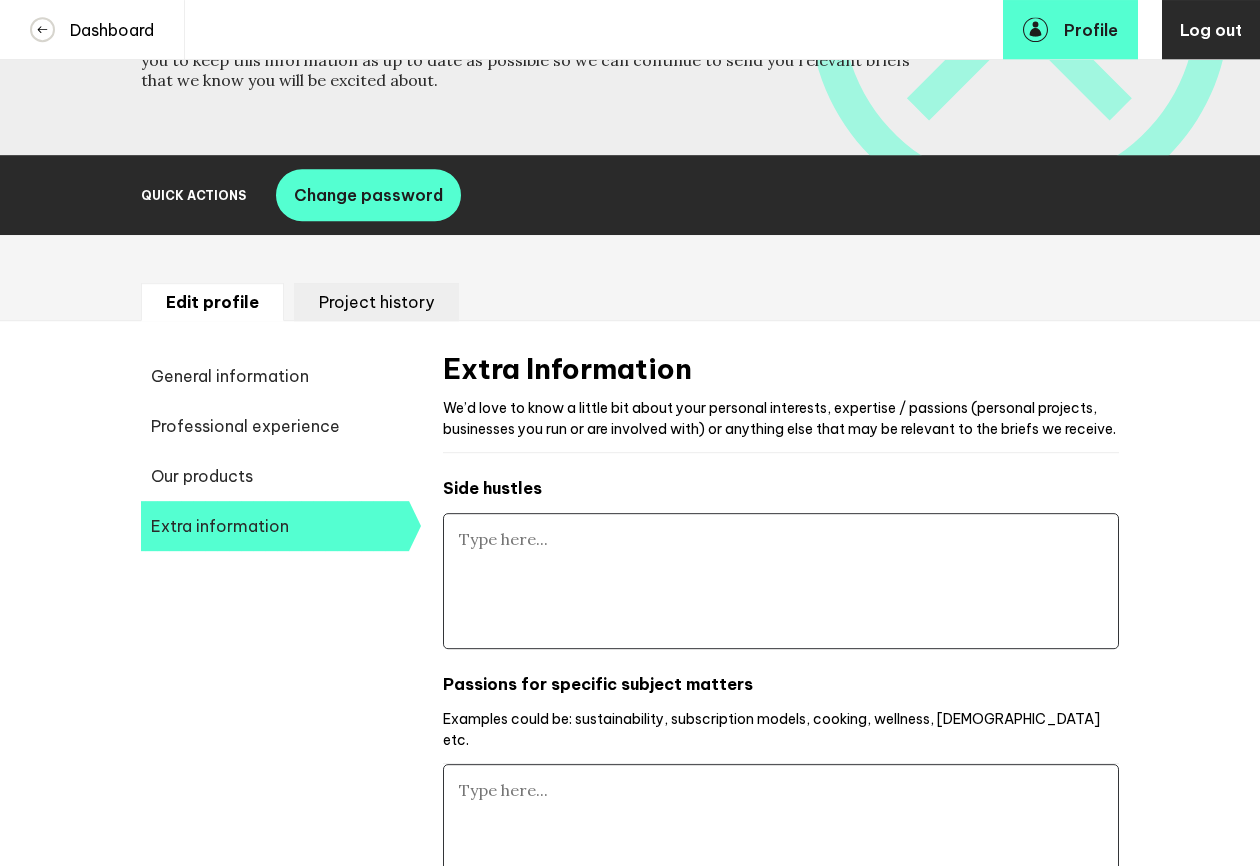 type on "I write screenplays and novels" 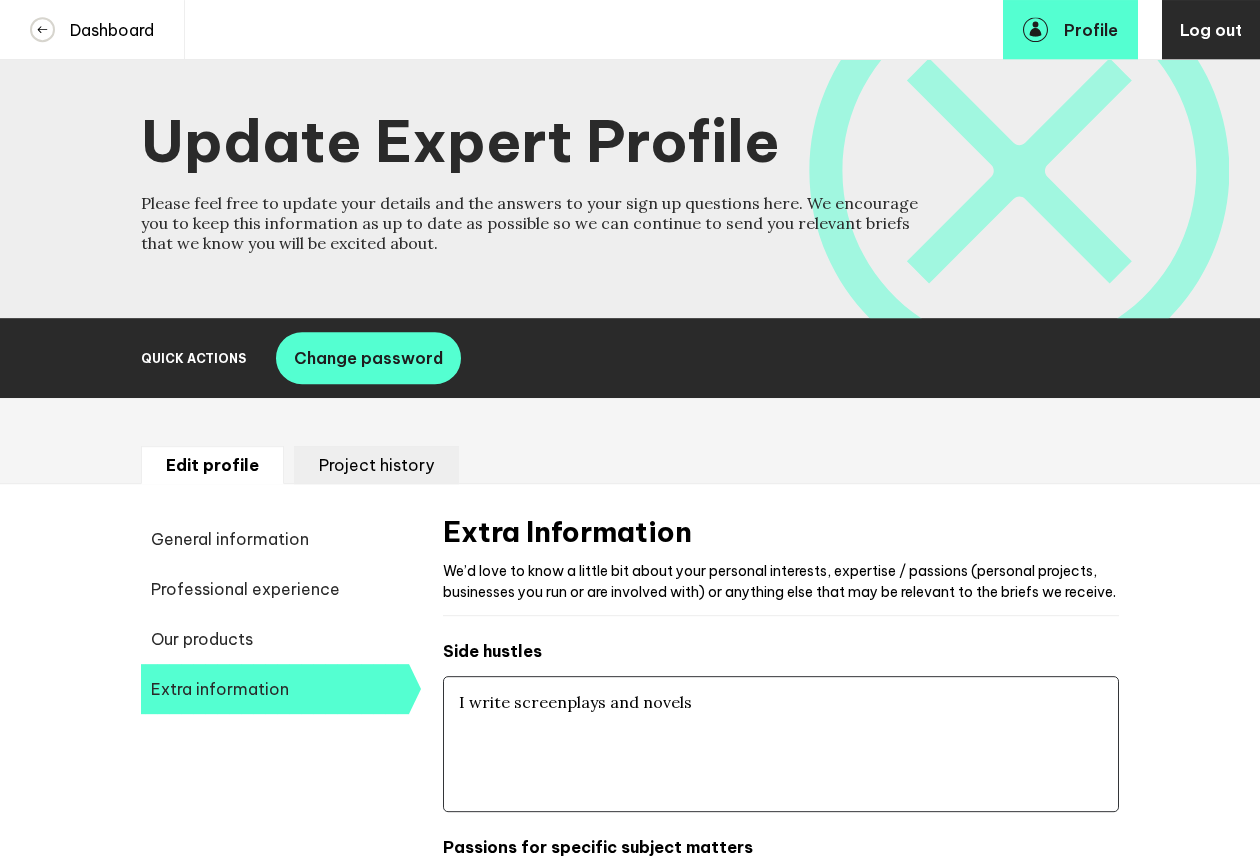 scroll, scrollTop: 0, scrollLeft: 0, axis: both 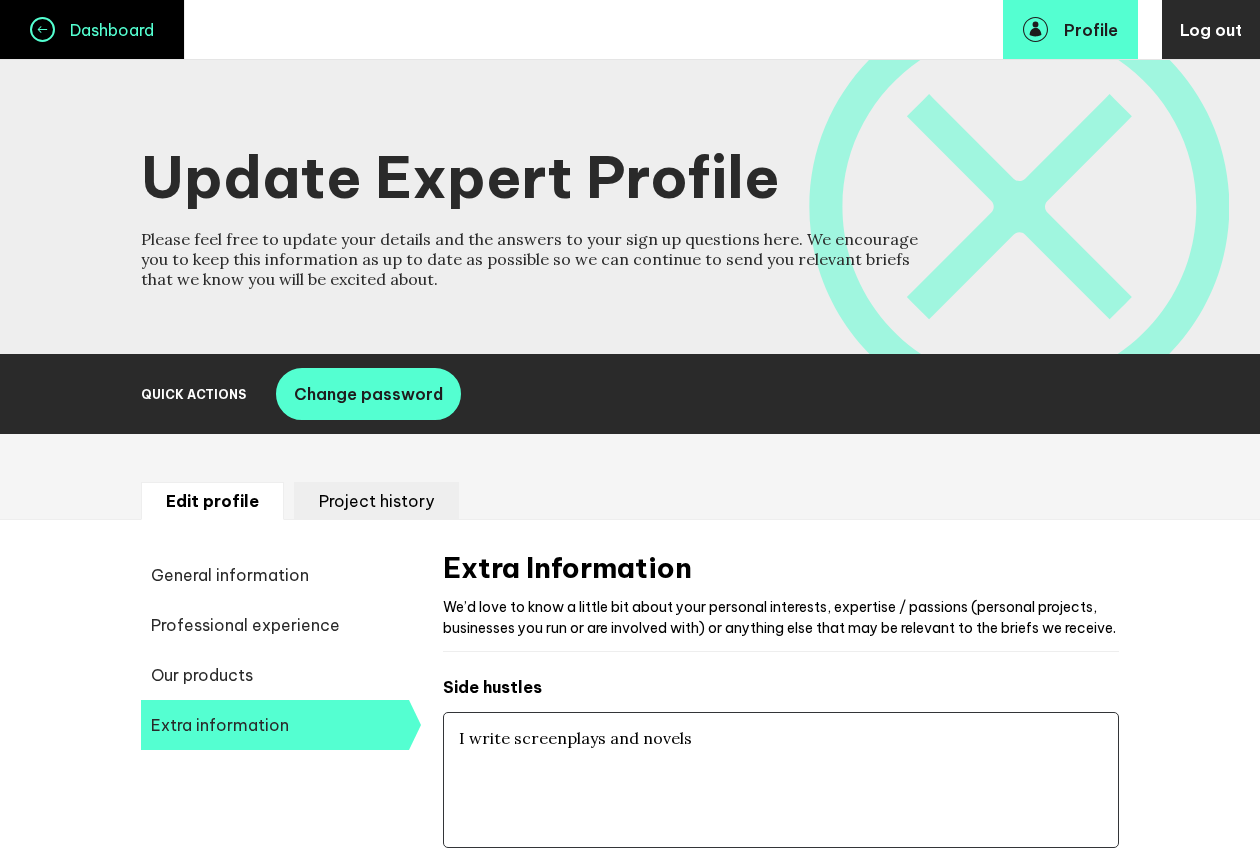 click on "Dashboard" at bounding box center [104, 30] 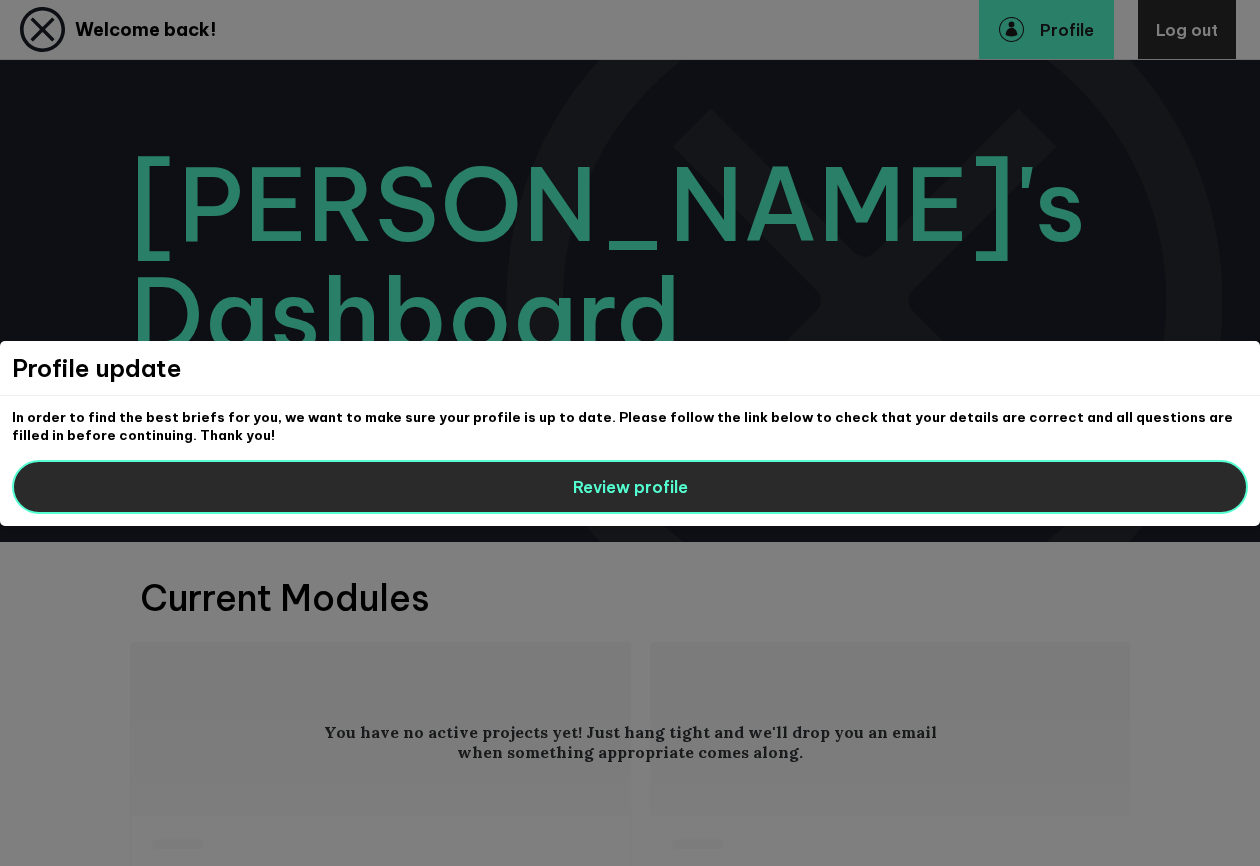click on "Review profile" at bounding box center [630, 487] 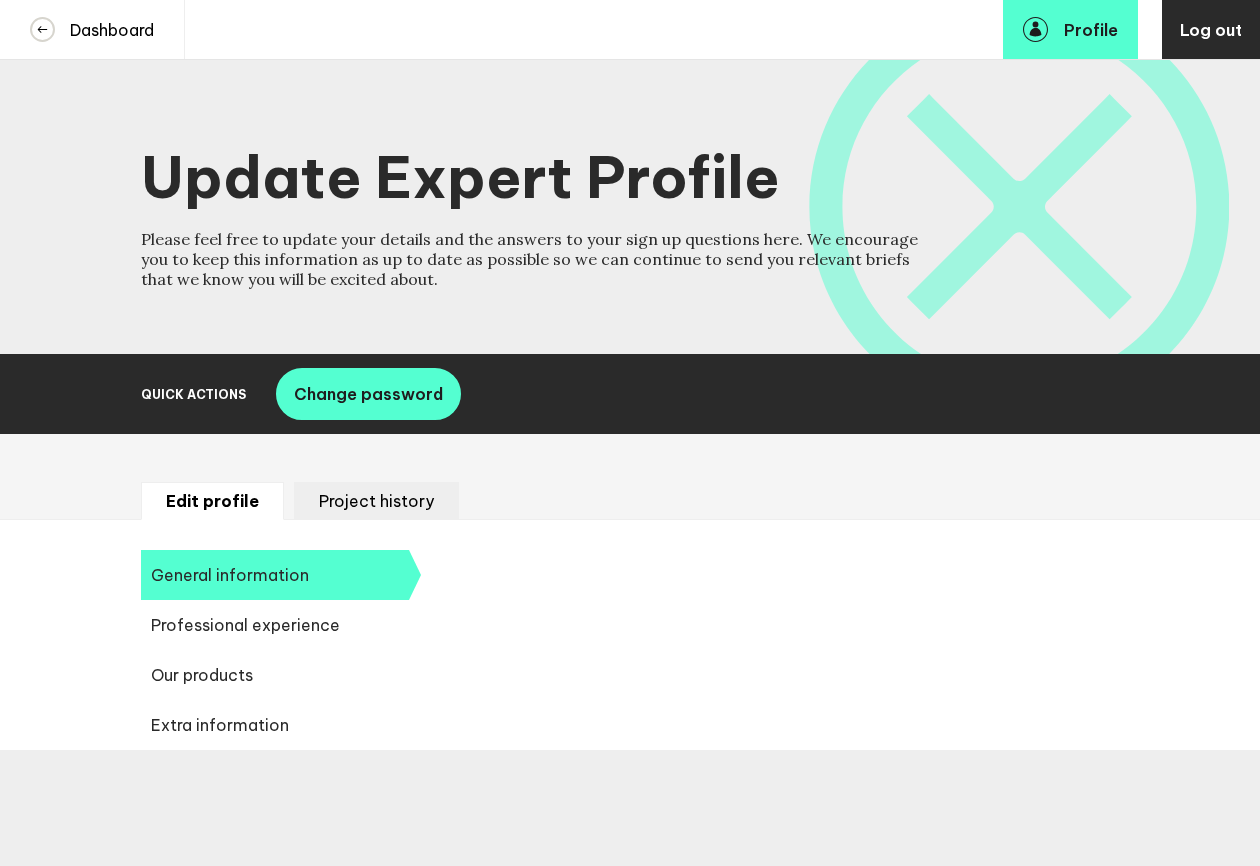 select on "19089" 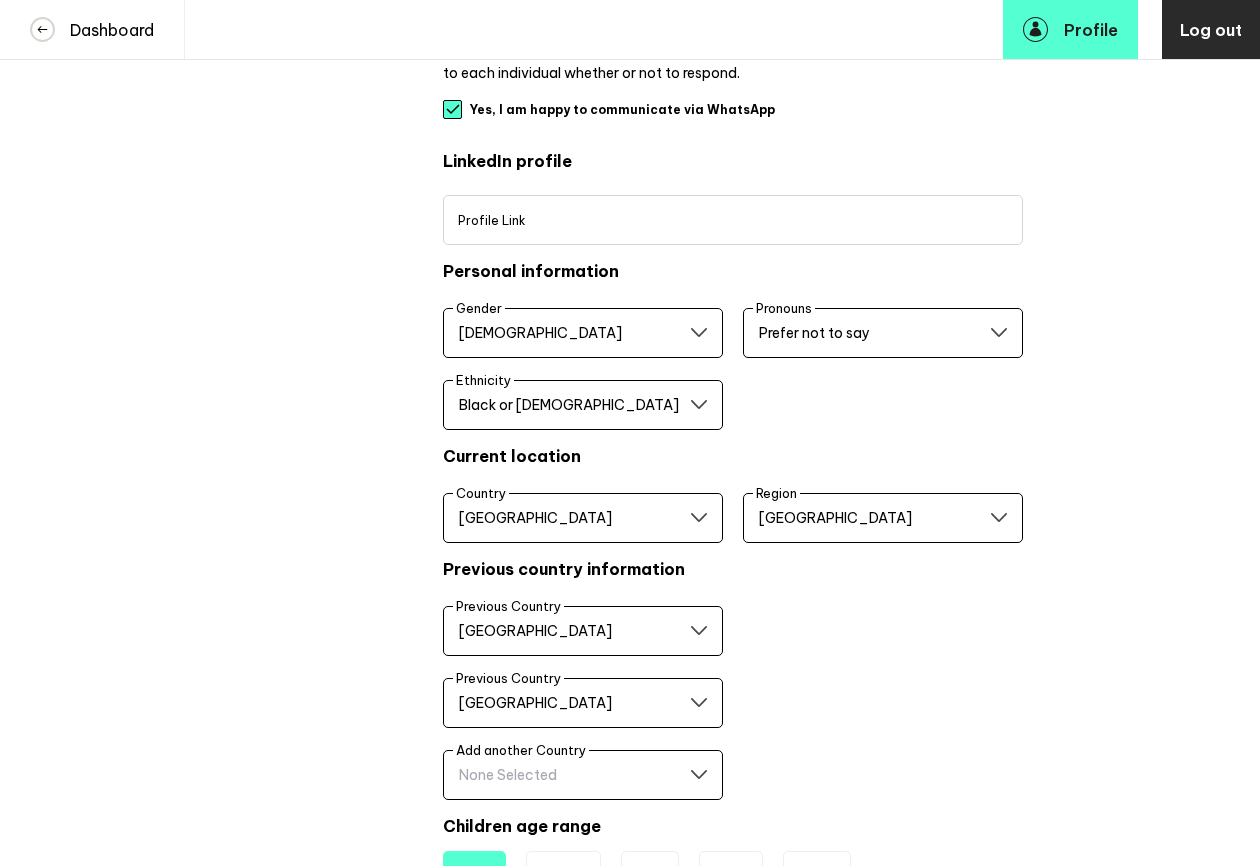 scroll, scrollTop: 948, scrollLeft: 0, axis: vertical 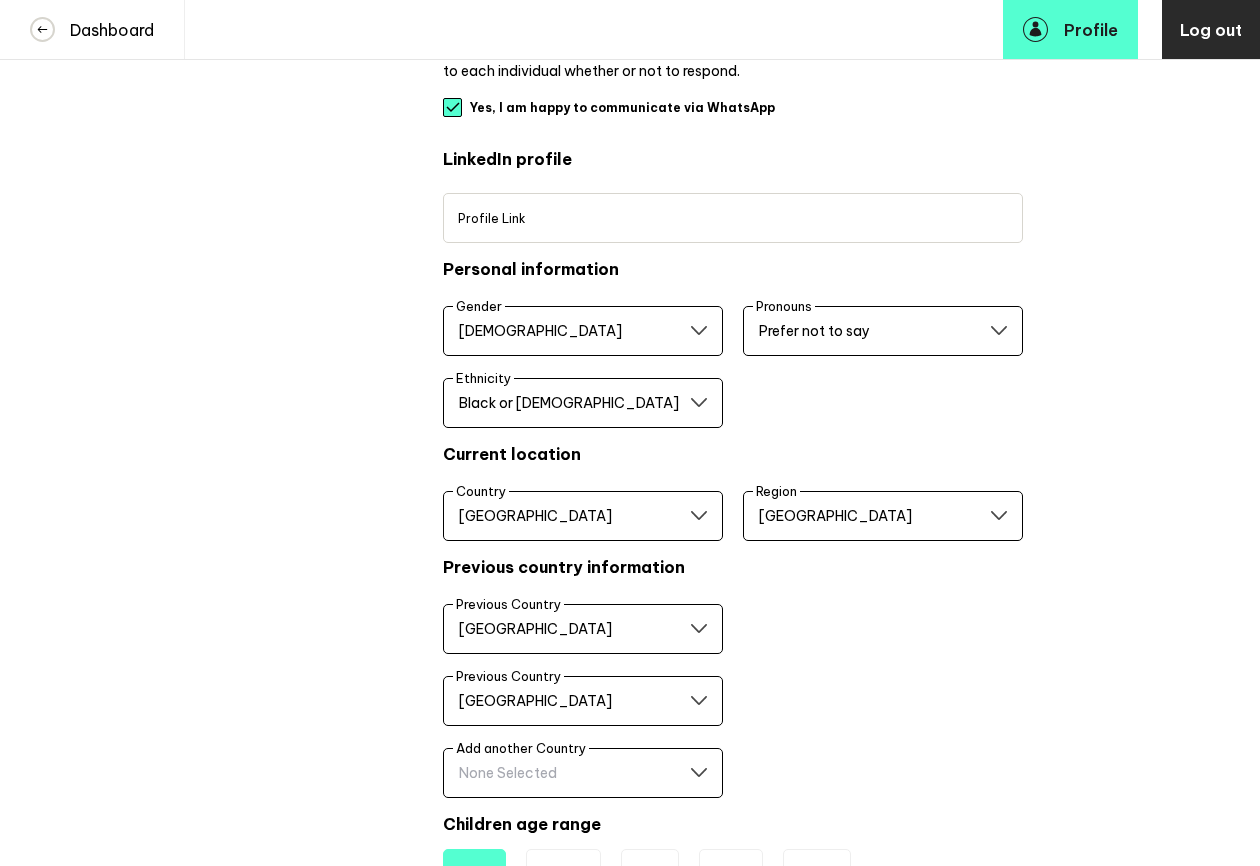 select on "20249" 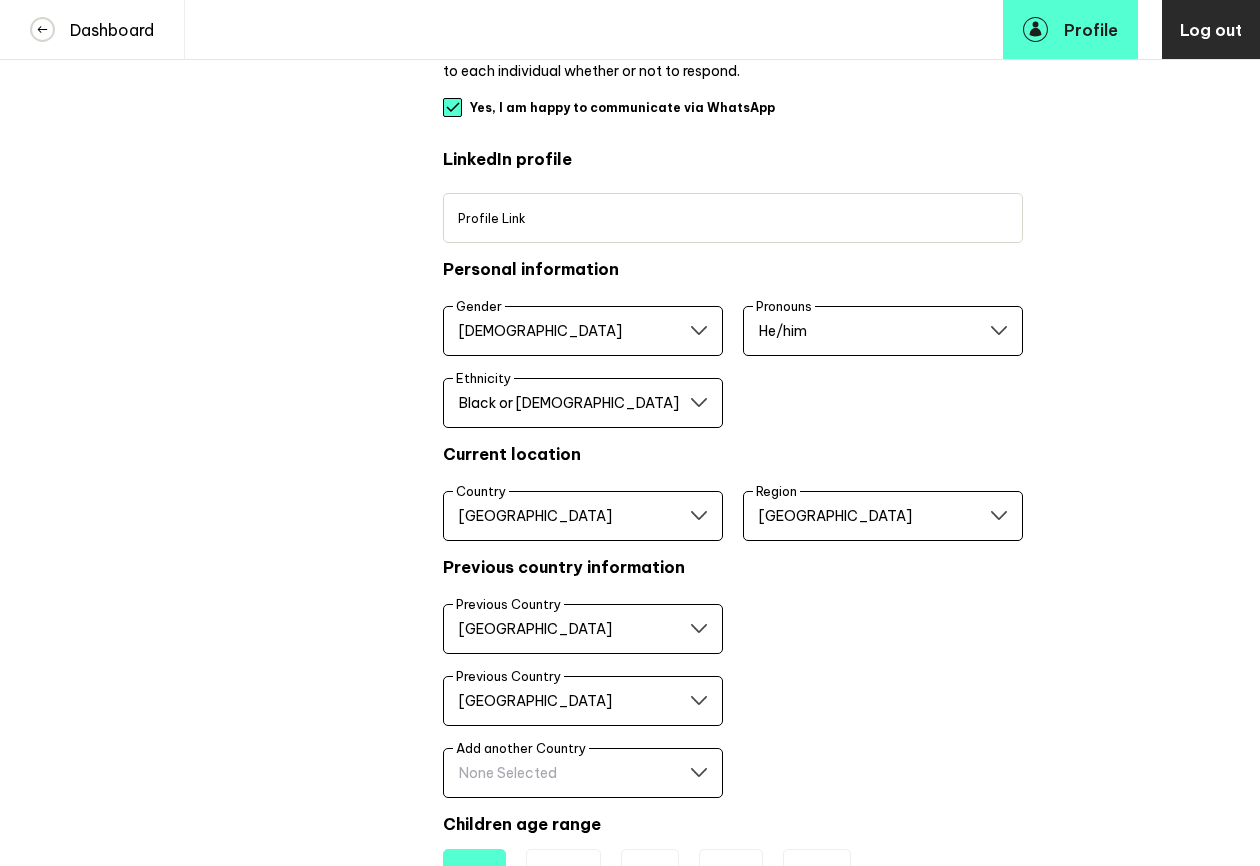 click on "He/him" at bounding box center [0, 0] 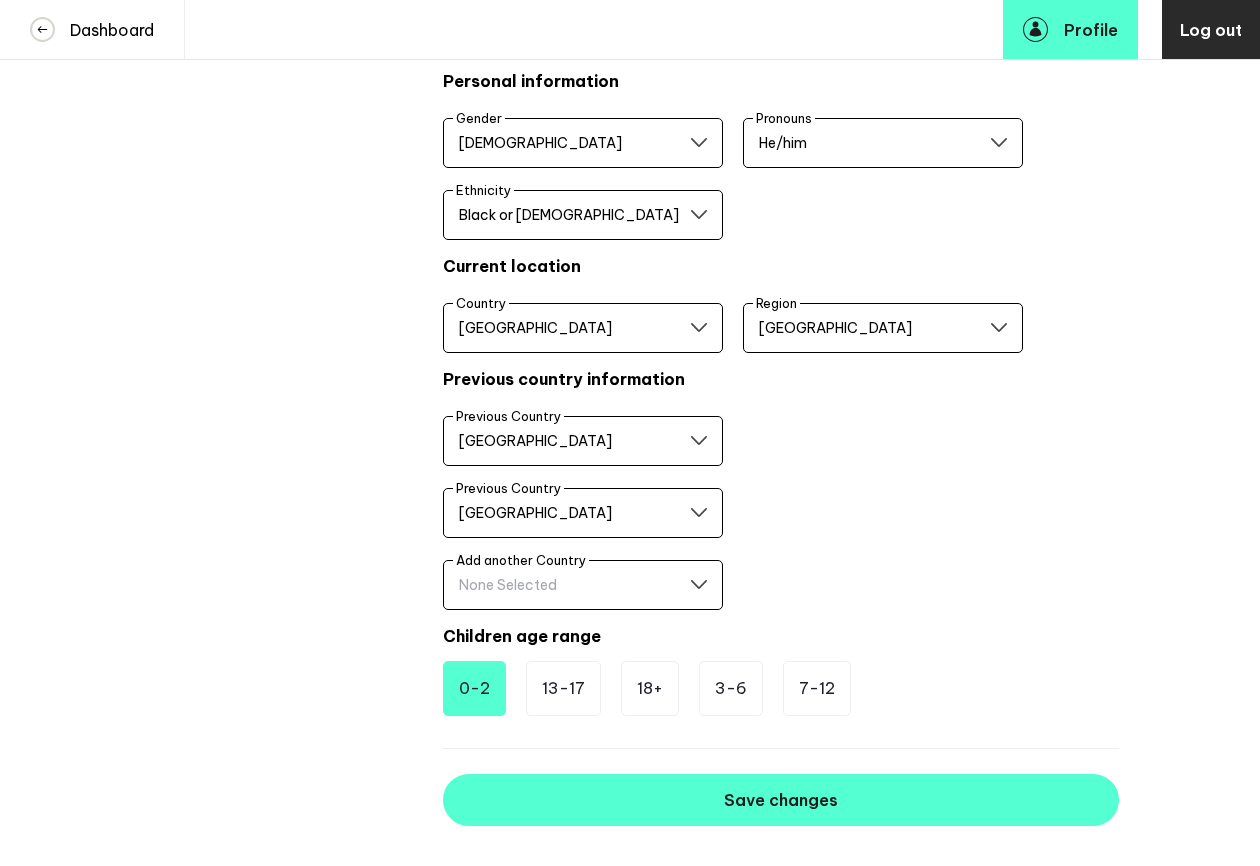 scroll, scrollTop: 1152, scrollLeft: 0, axis: vertical 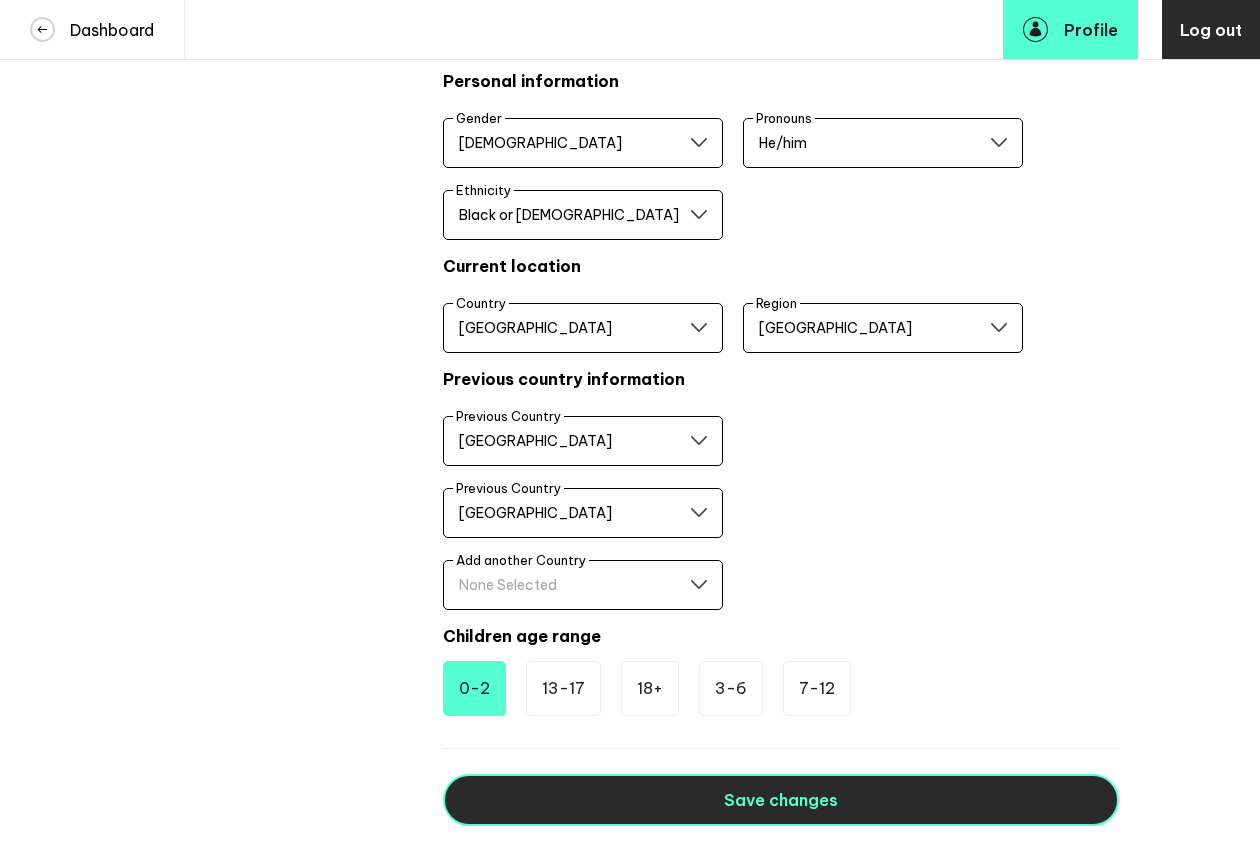 click on "Save changes" at bounding box center [781, 800] 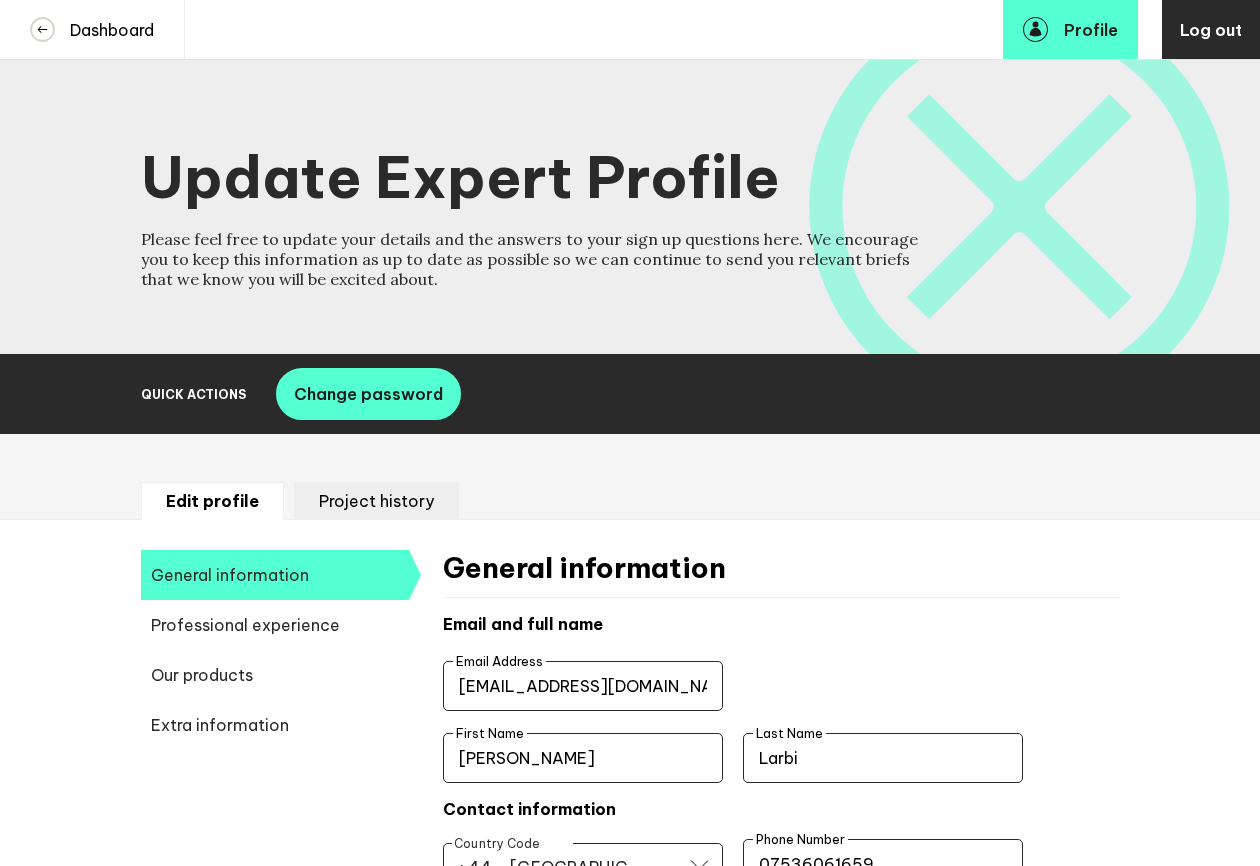 scroll, scrollTop: 77, scrollLeft: 0, axis: vertical 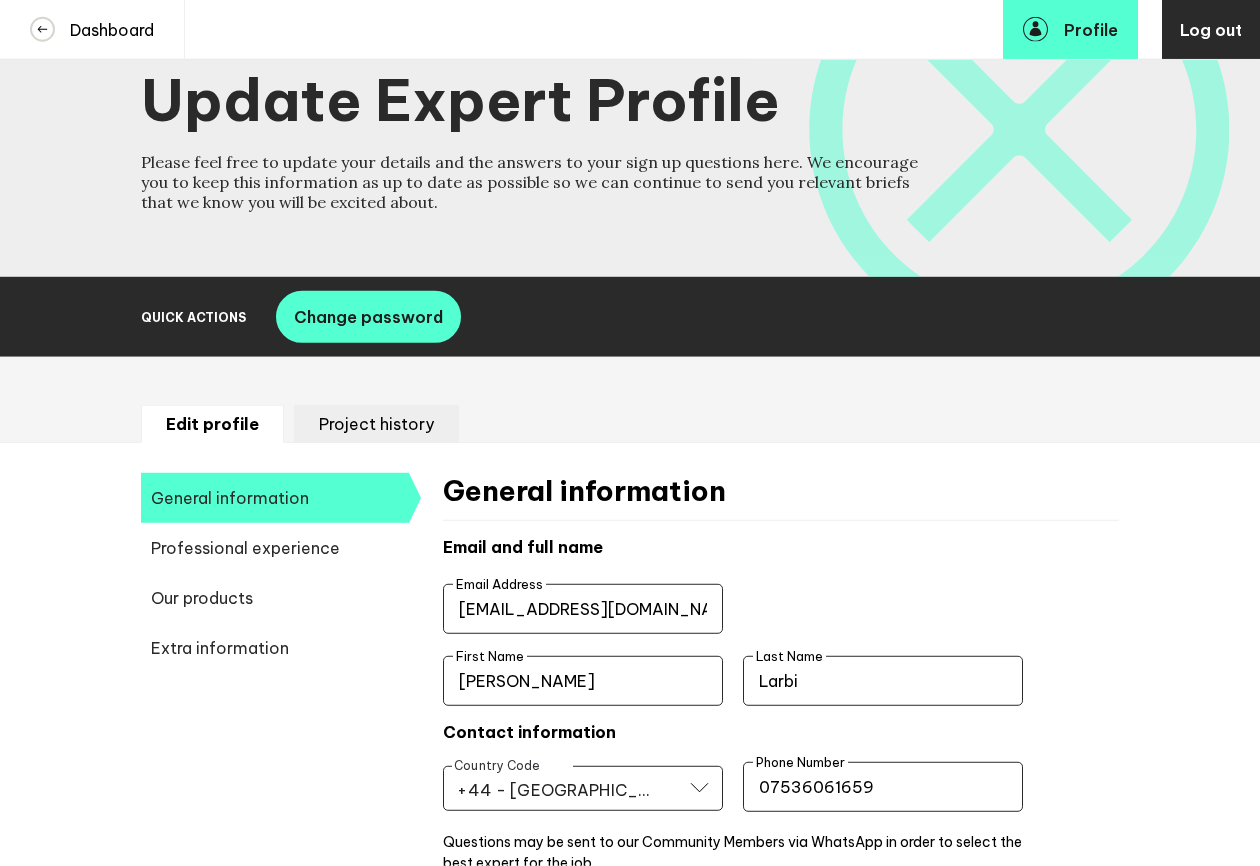 click on "Professional experience" at bounding box center (275, 548) 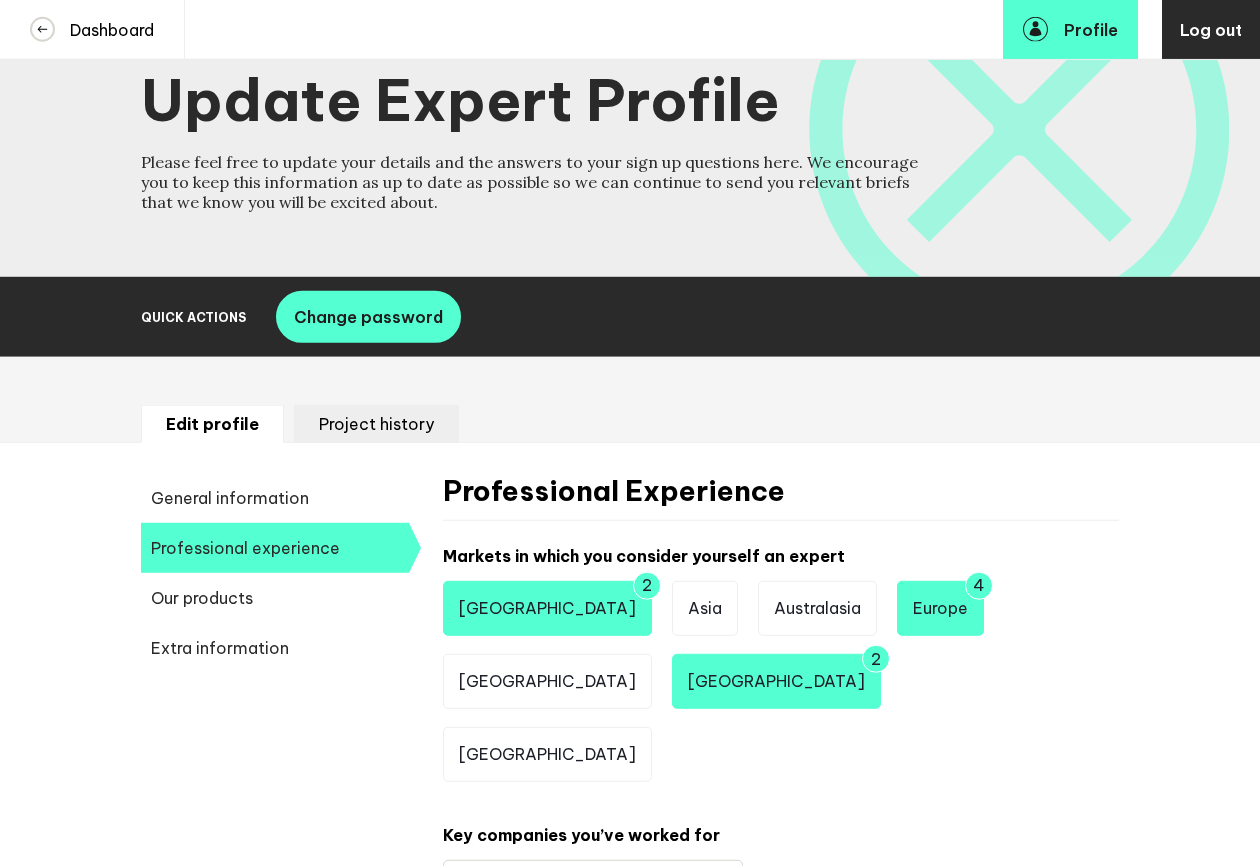 click on "Project history" at bounding box center (376, 424) 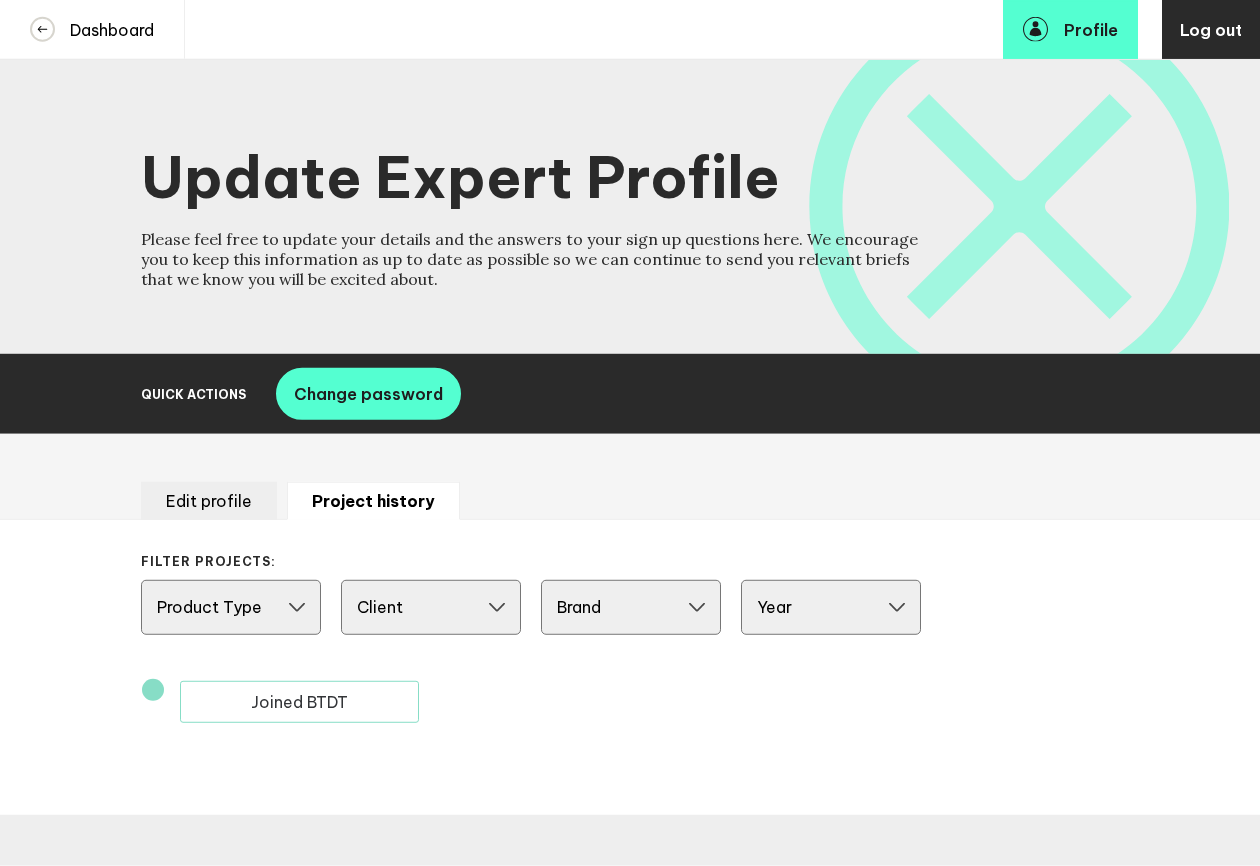 scroll, scrollTop: 0, scrollLeft: 0, axis: both 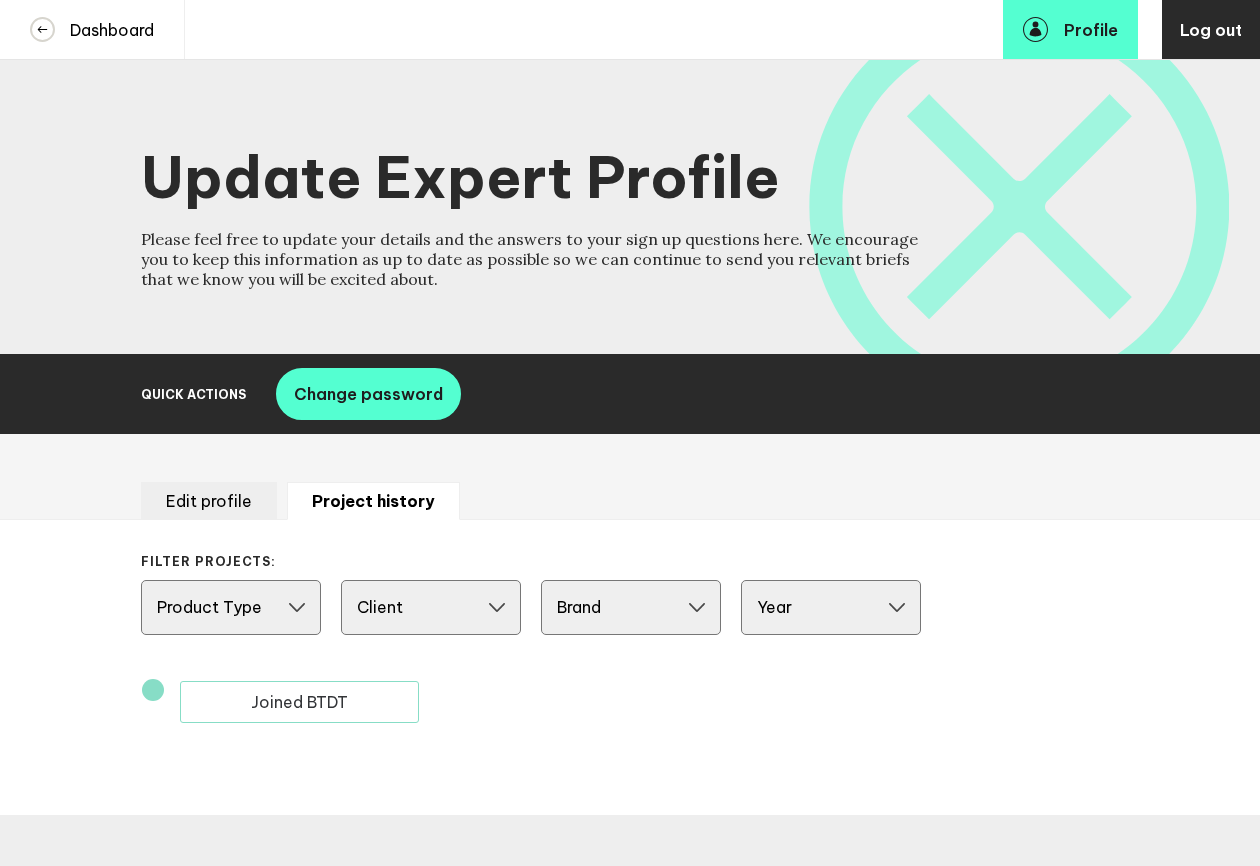 click on "Product Type" at bounding box center (231, 607) 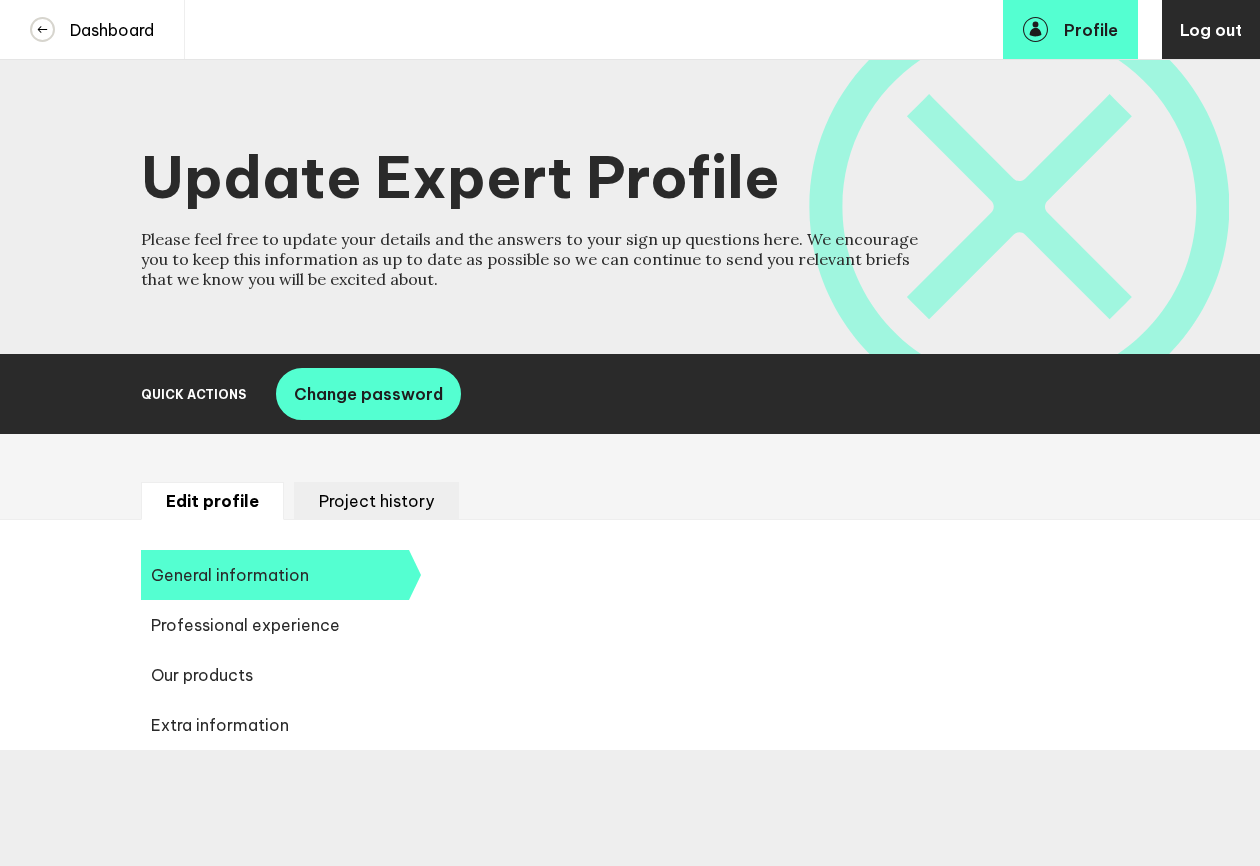 select on "19089" 